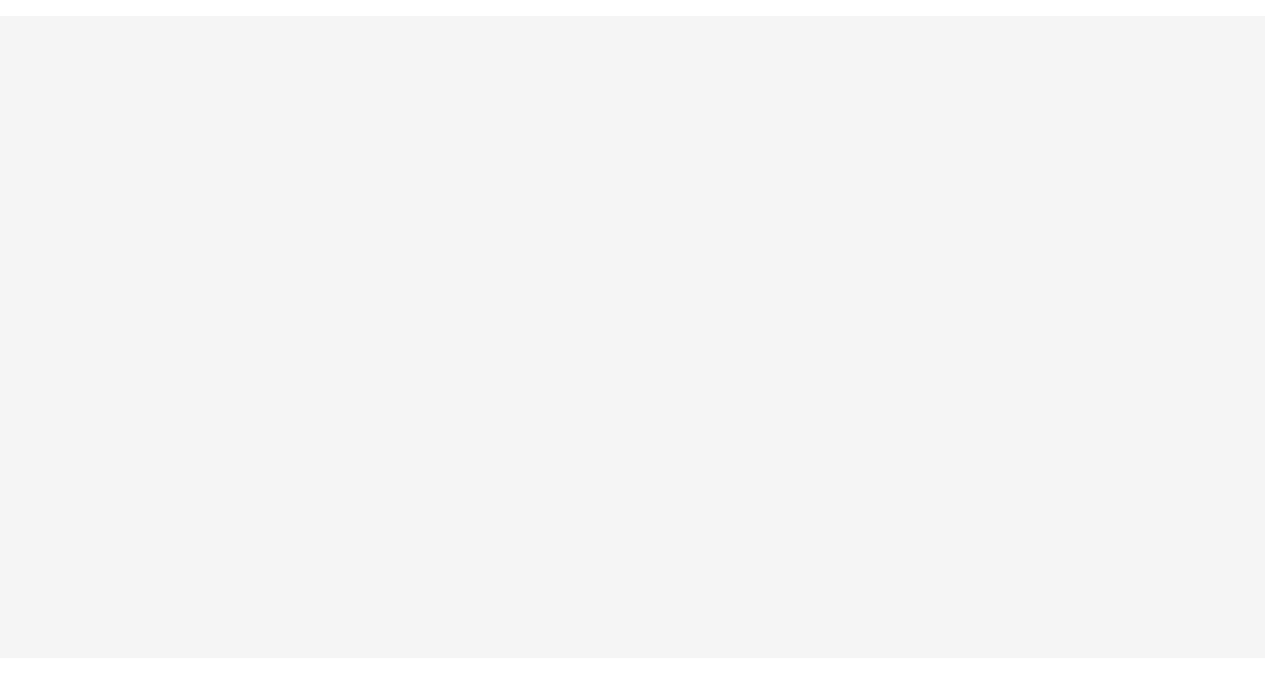 scroll, scrollTop: 0, scrollLeft: 0, axis: both 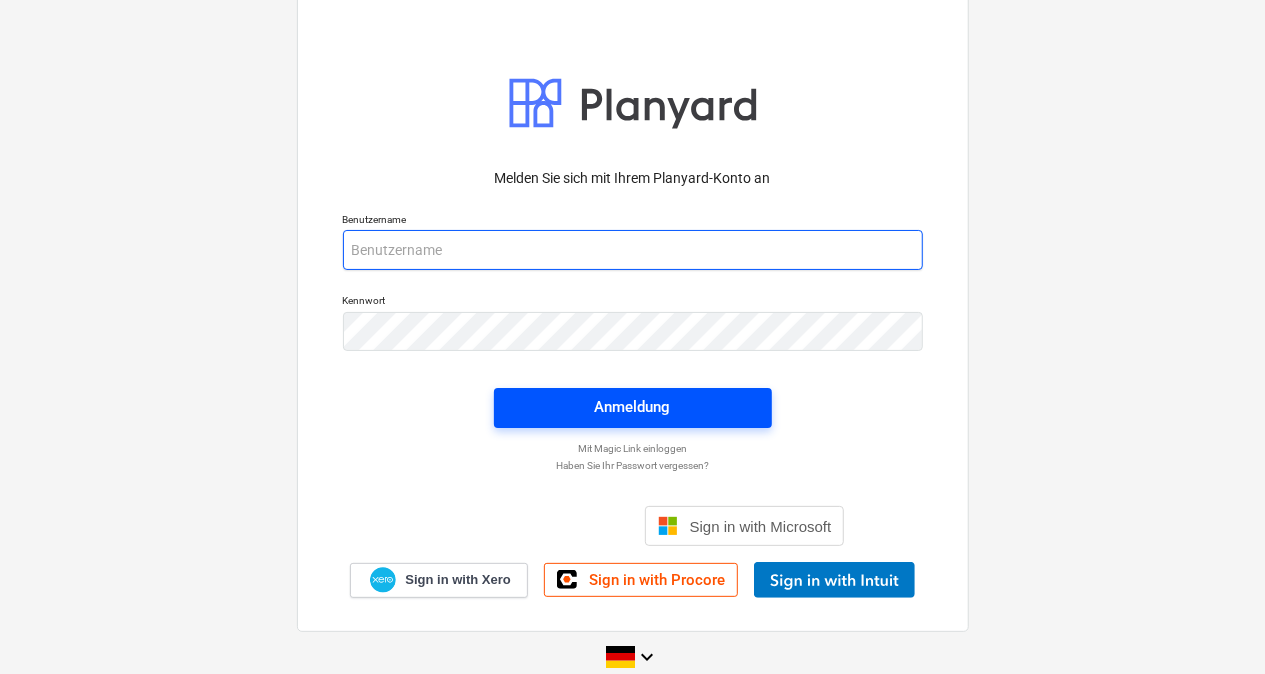 type on "[PERSON_NAME][EMAIL_ADDRESS][PERSON_NAME][DOMAIN_NAME]" 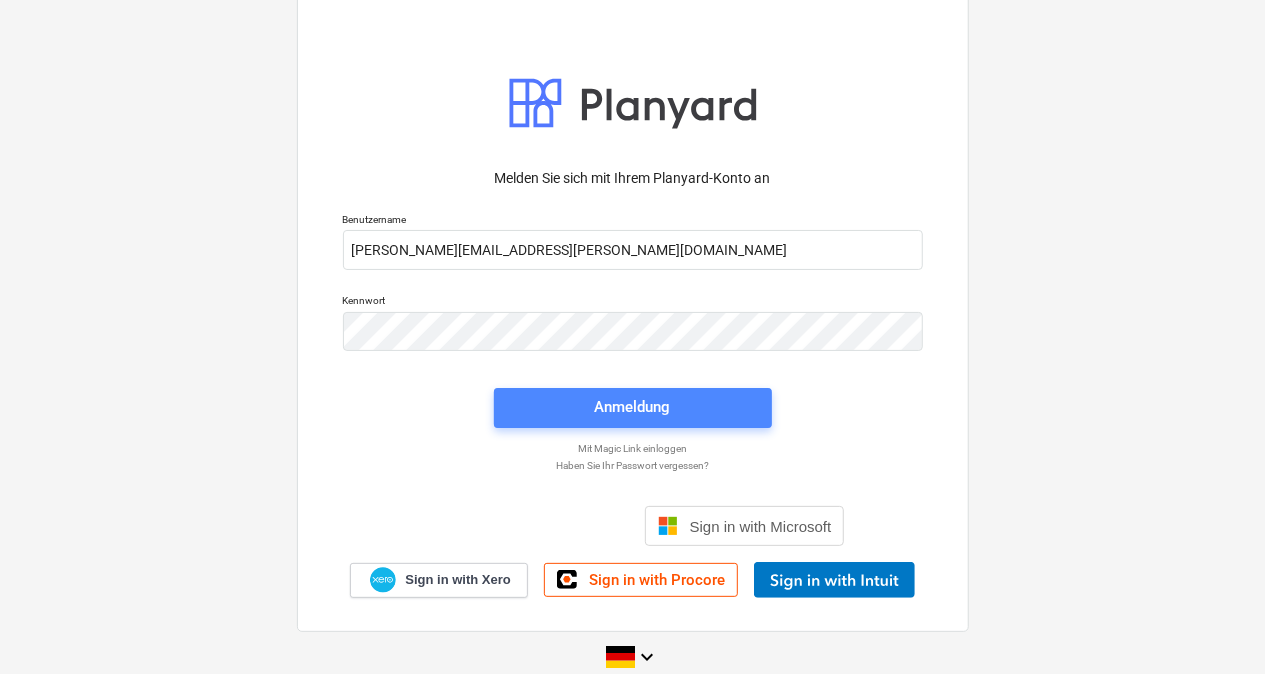 click on "Anmeldung" at bounding box center [633, 407] 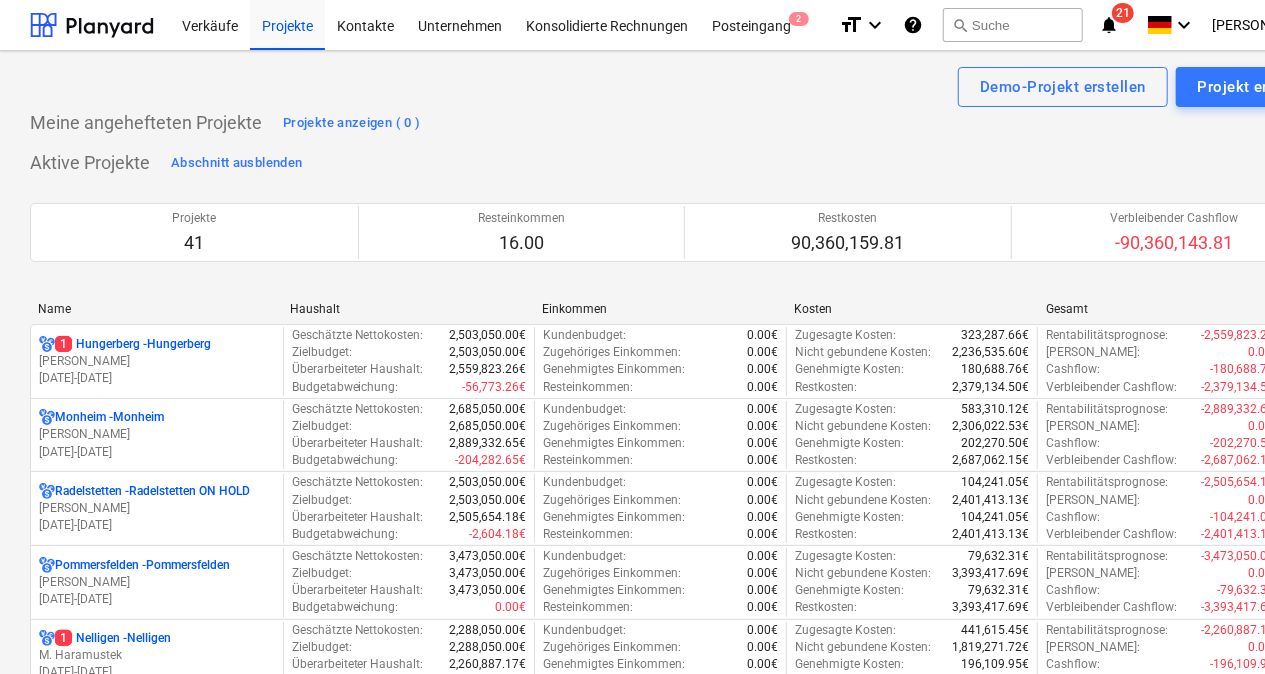 click on "Name" at bounding box center [156, 309] 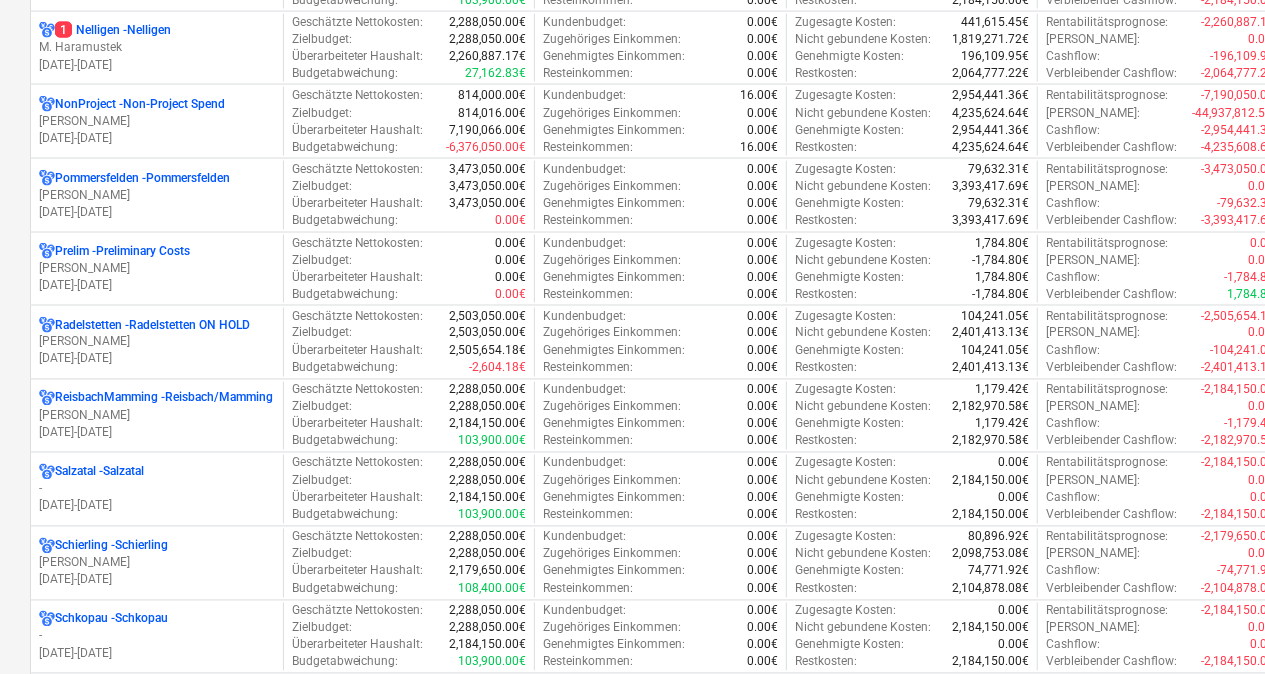 scroll, scrollTop: 1826, scrollLeft: 0, axis: vertical 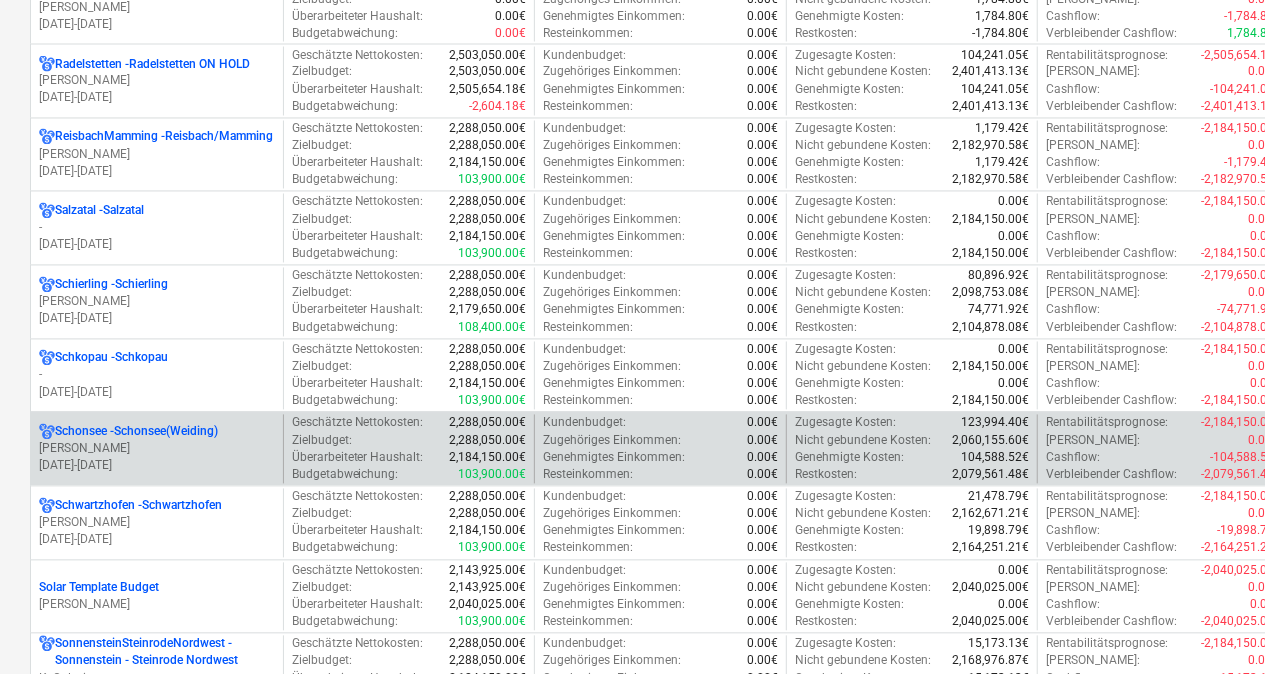 click on "Schonsee -  Schonsee(Weiding)" at bounding box center (136, 432) 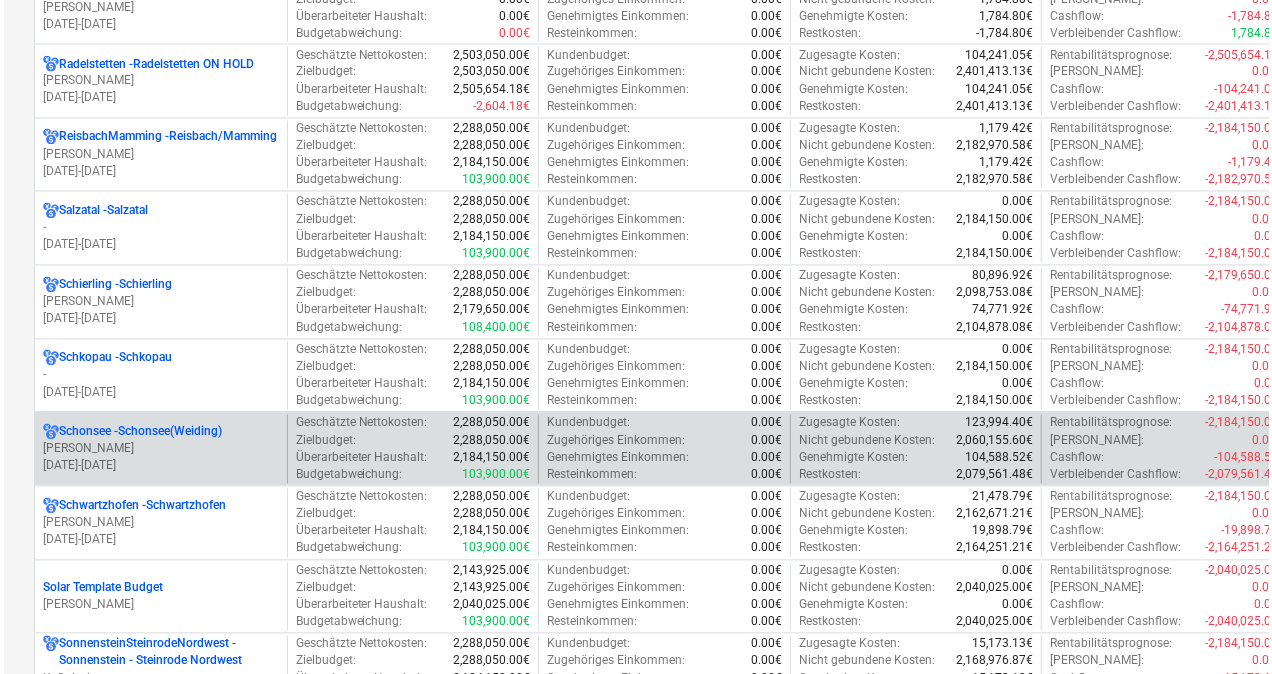 scroll, scrollTop: 0, scrollLeft: 0, axis: both 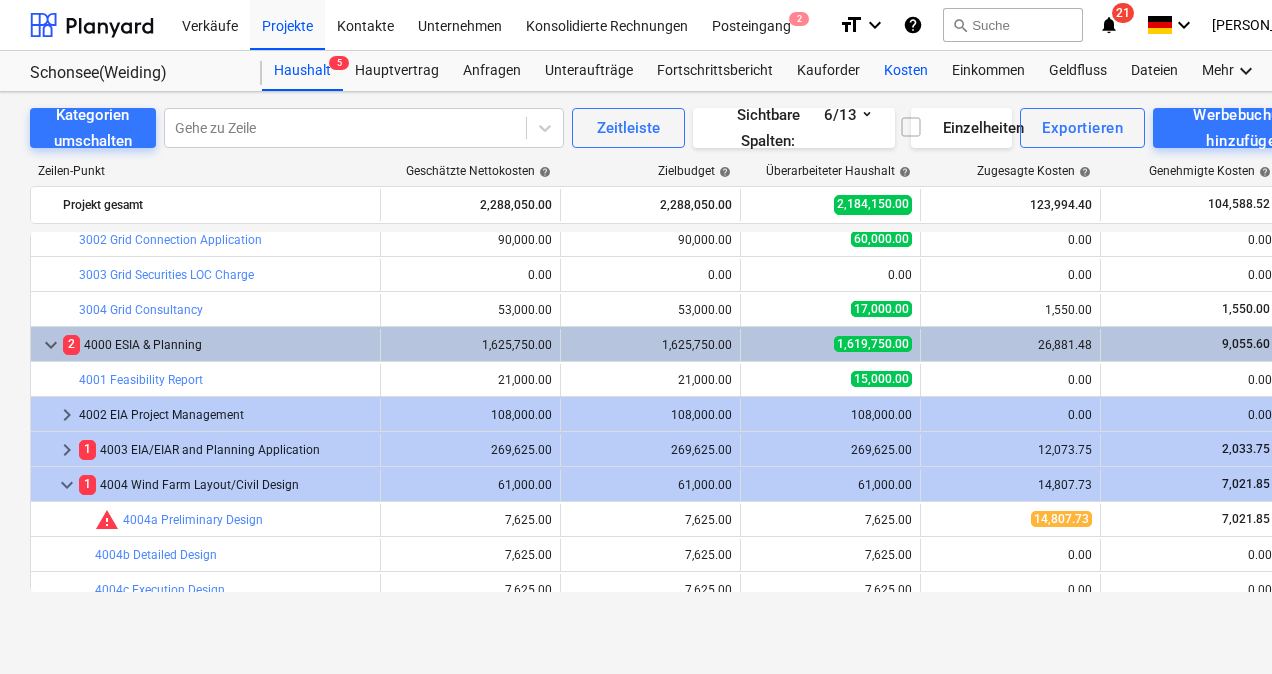 click on "Kosten" at bounding box center [906, 71] 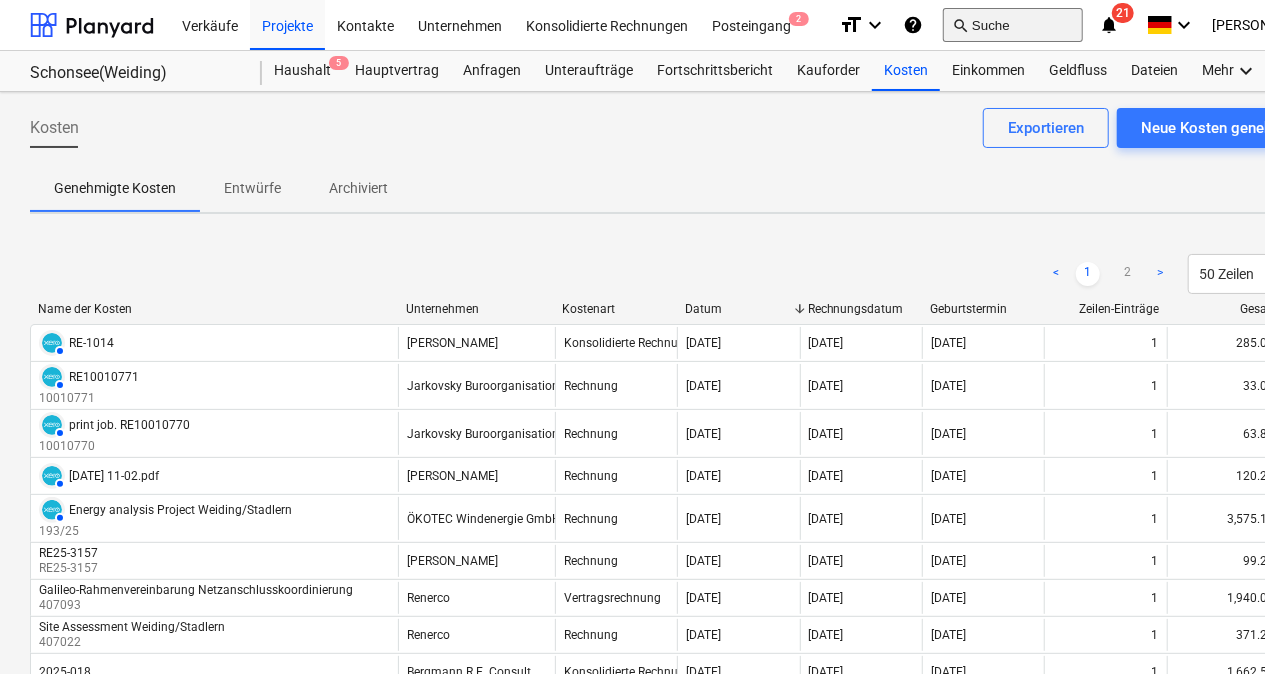 drag, startPoint x: 1159, startPoint y: 130, endPoint x: 1051, endPoint y: 17, distance: 156.3106 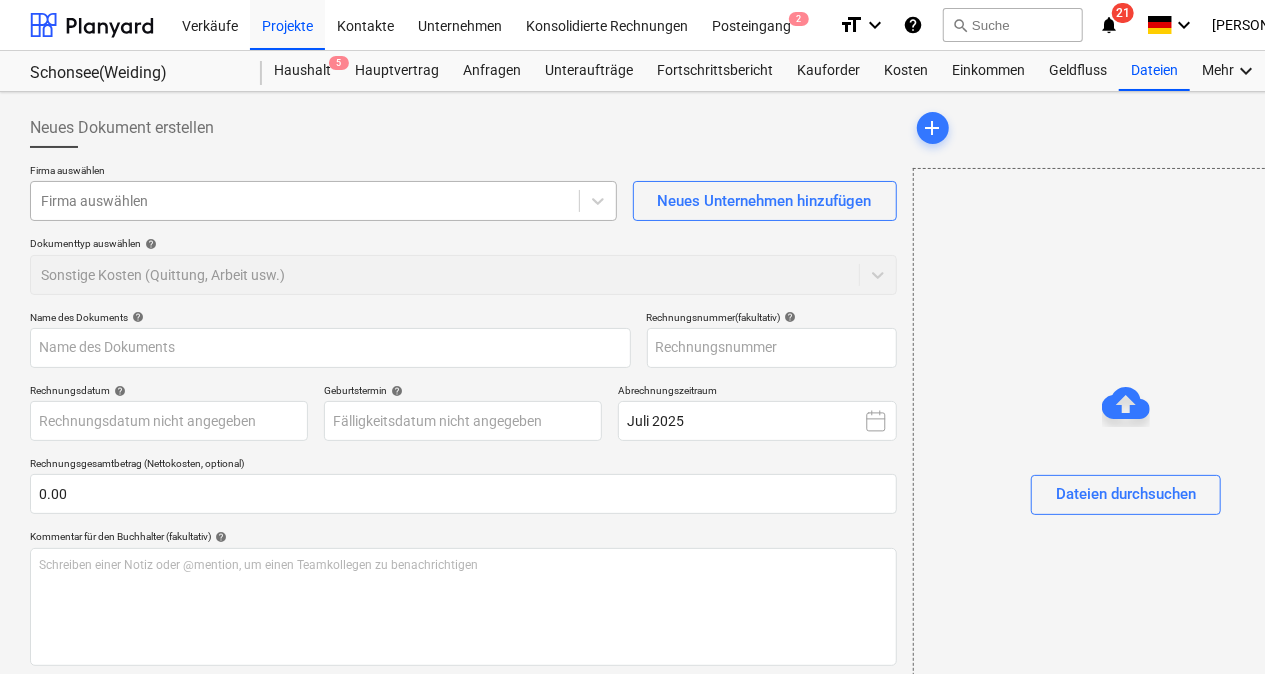 click on "Firma auswählen" at bounding box center (305, 201) 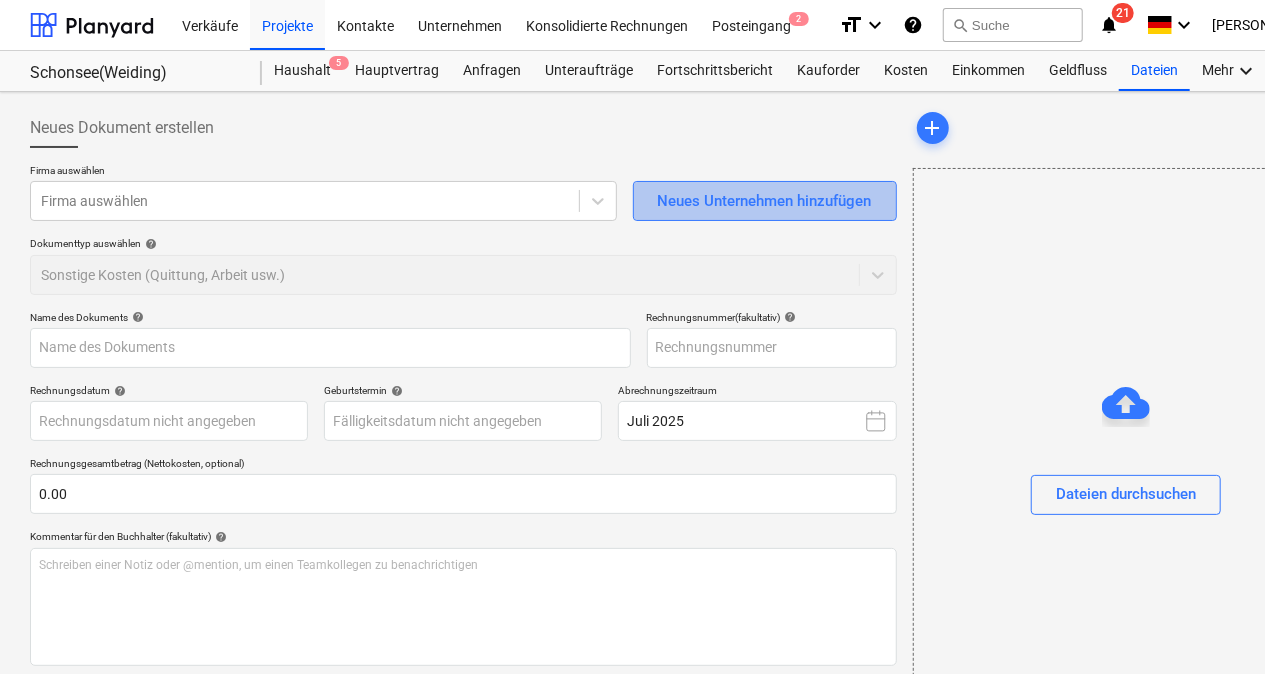 click on "Neues Unternehmen hinzufügen" at bounding box center [765, 201] 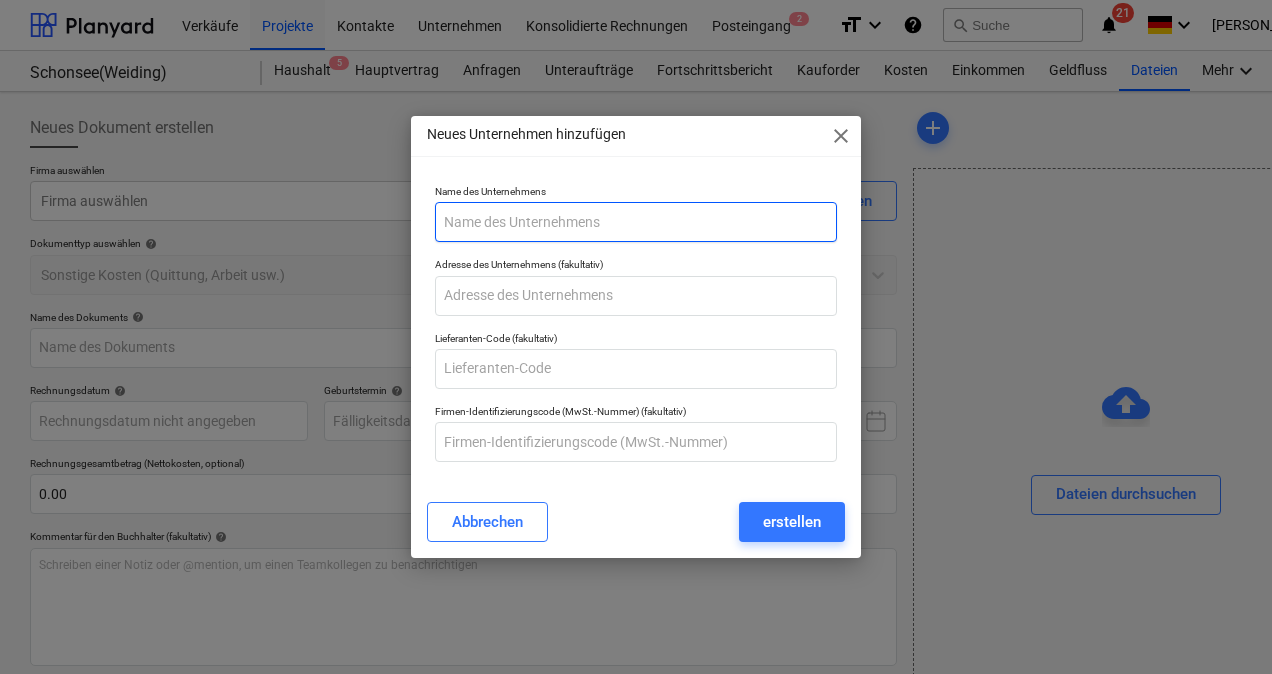 click at bounding box center [636, 222] 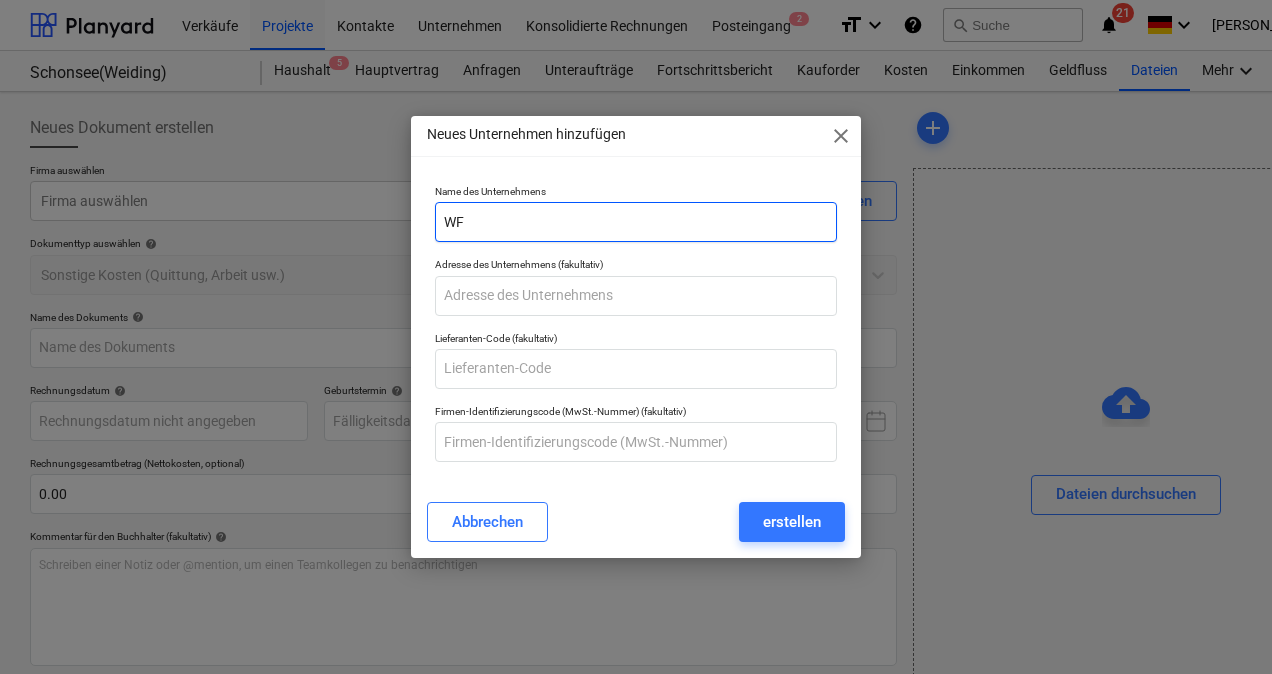 type on "W" 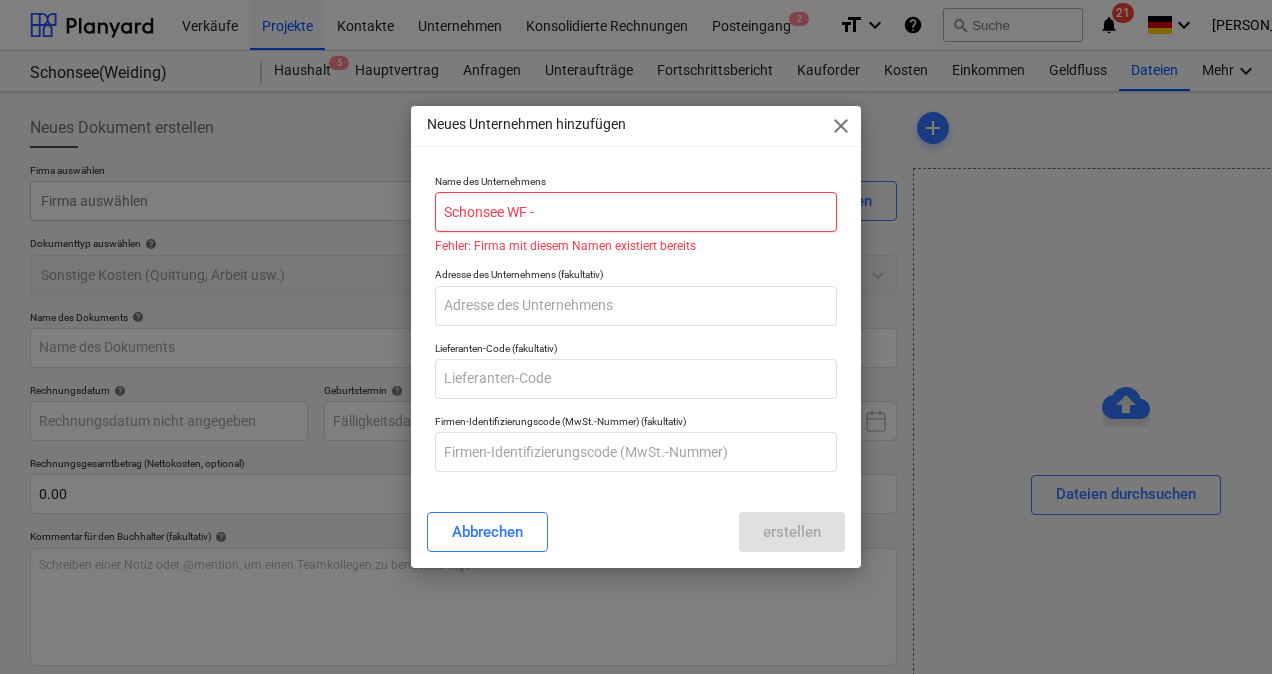 click on "Schonsee WF -" at bounding box center [636, 212] 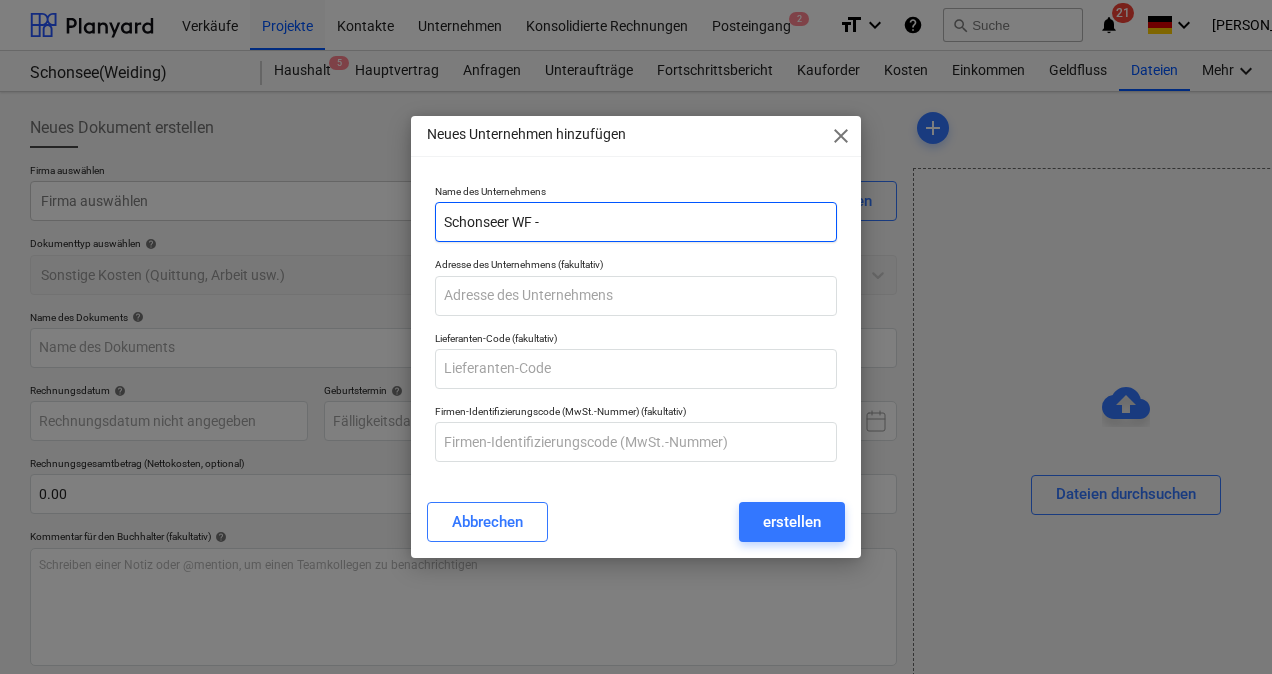 click on "Schonseer WF -" at bounding box center (636, 222) 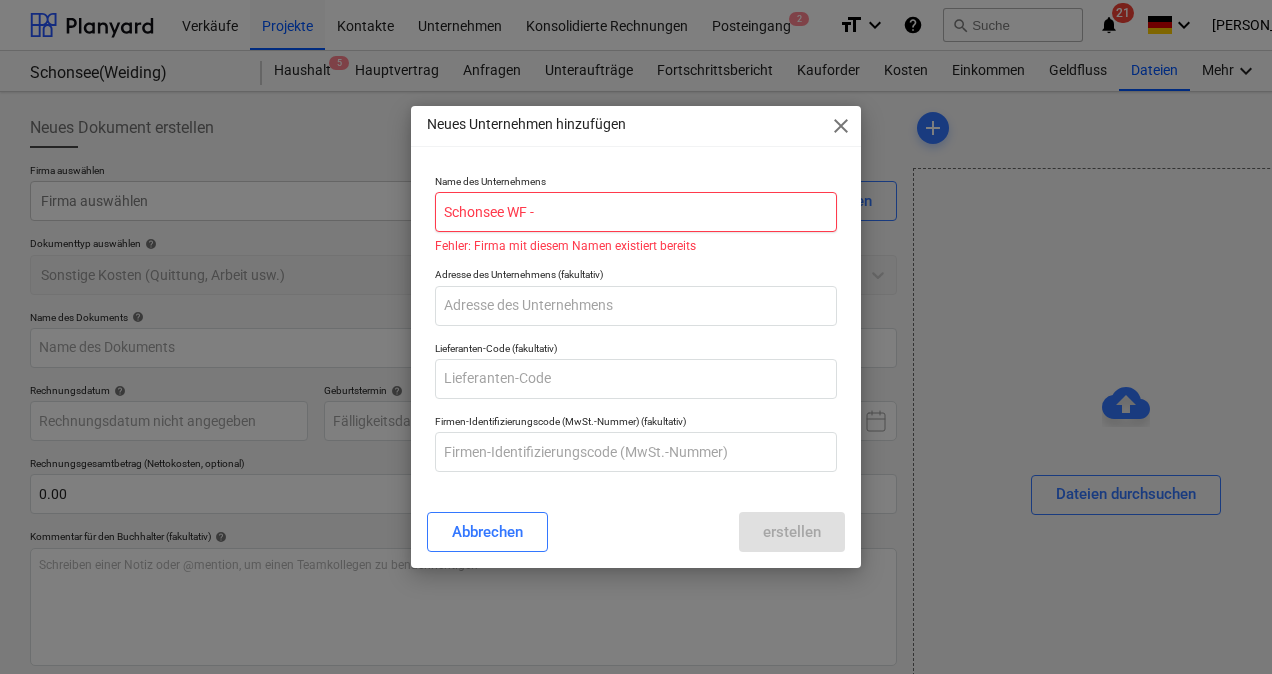 click on "Schonsee WF -" at bounding box center [636, 212] 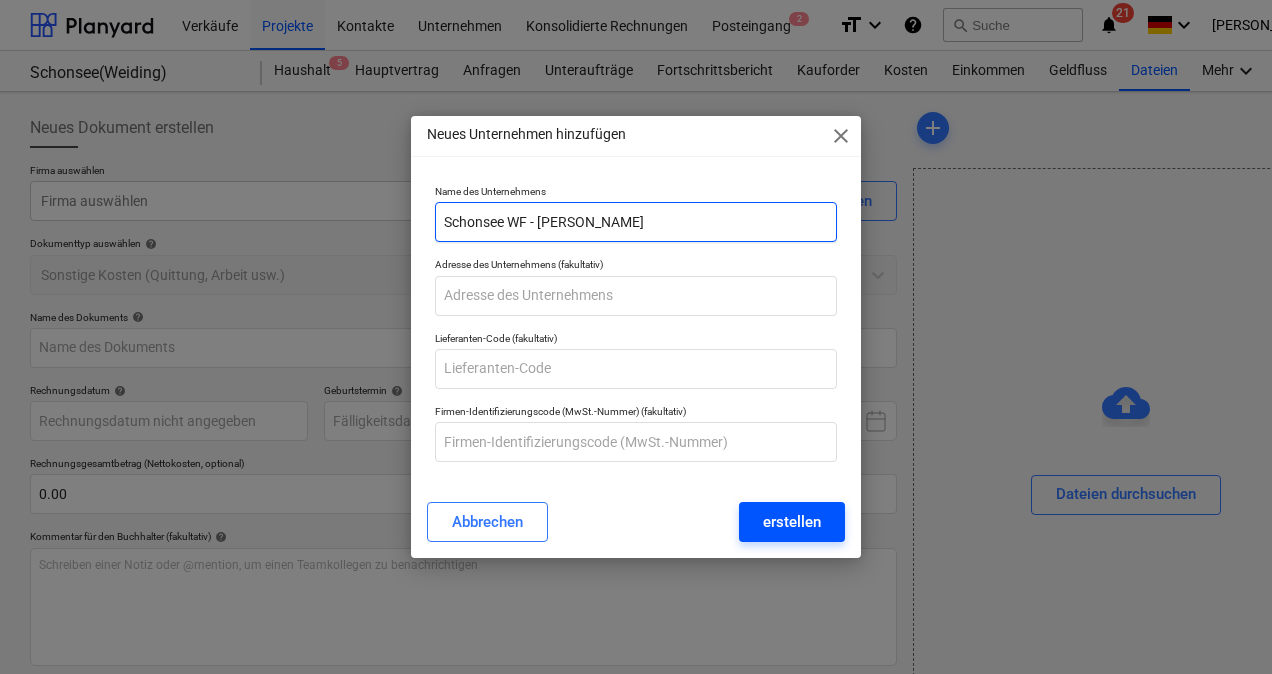 type on "Schonsee WF - Martin Eder" 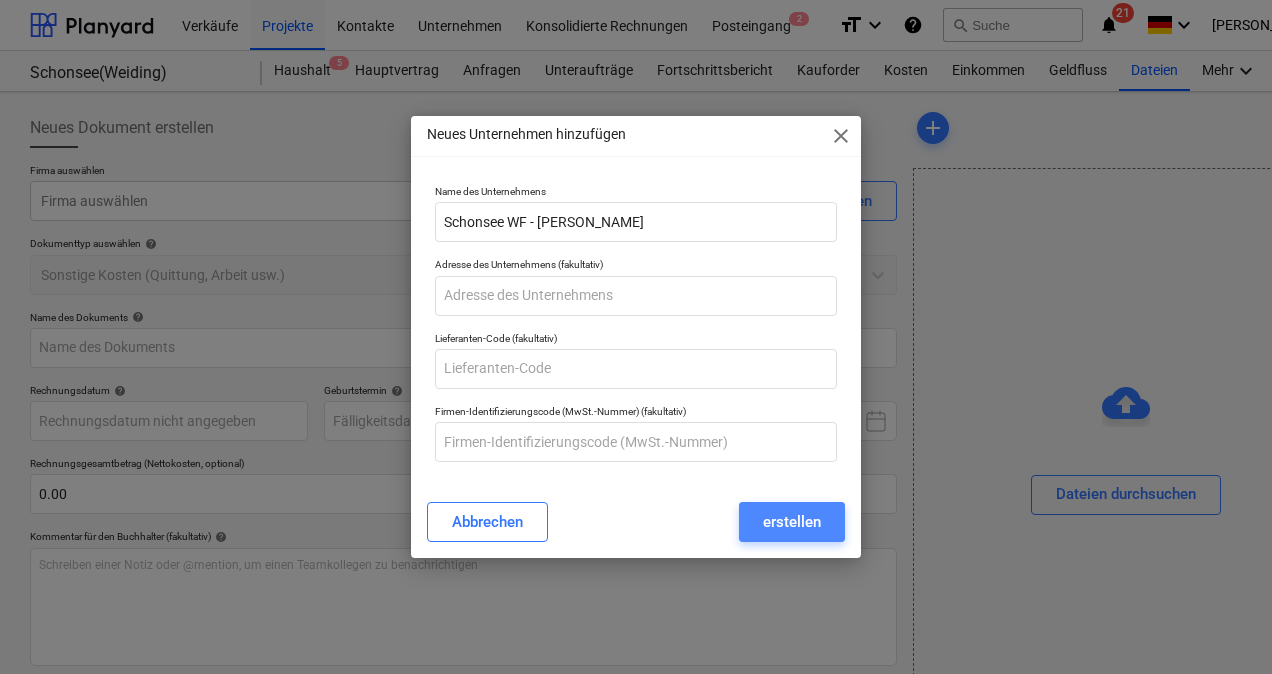 click on "erstellen" at bounding box center (792, 522) 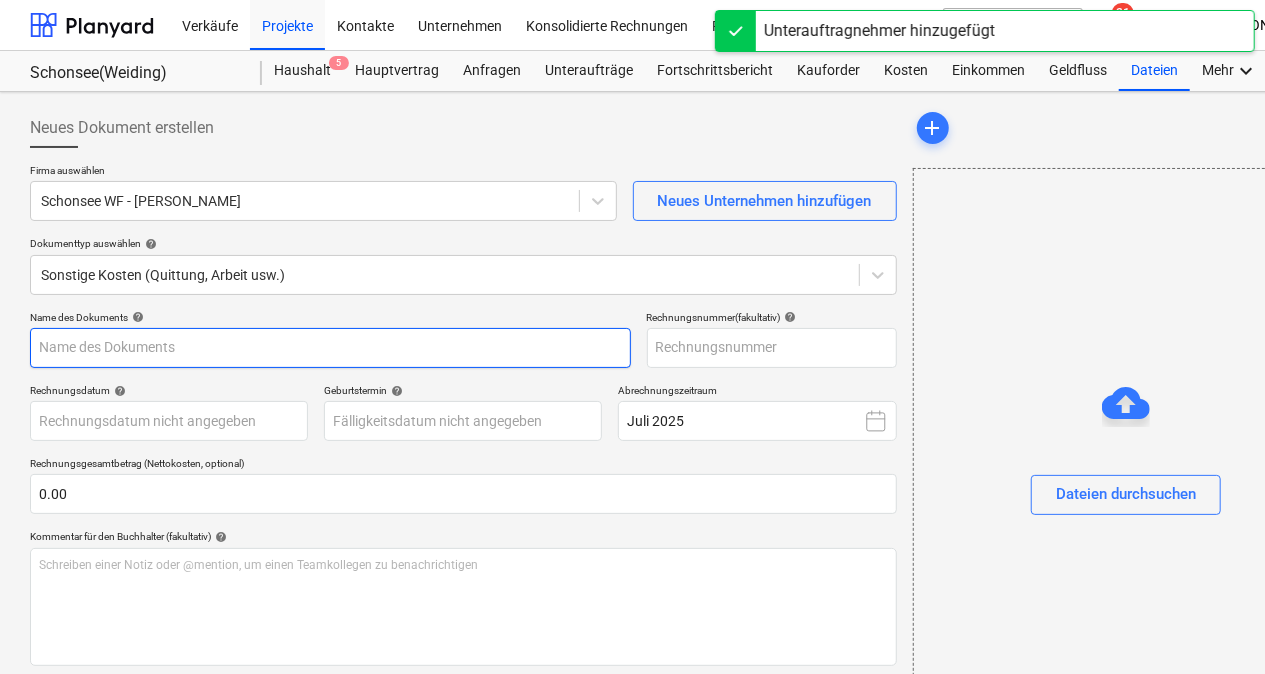 click at bounding box center (330, 348) 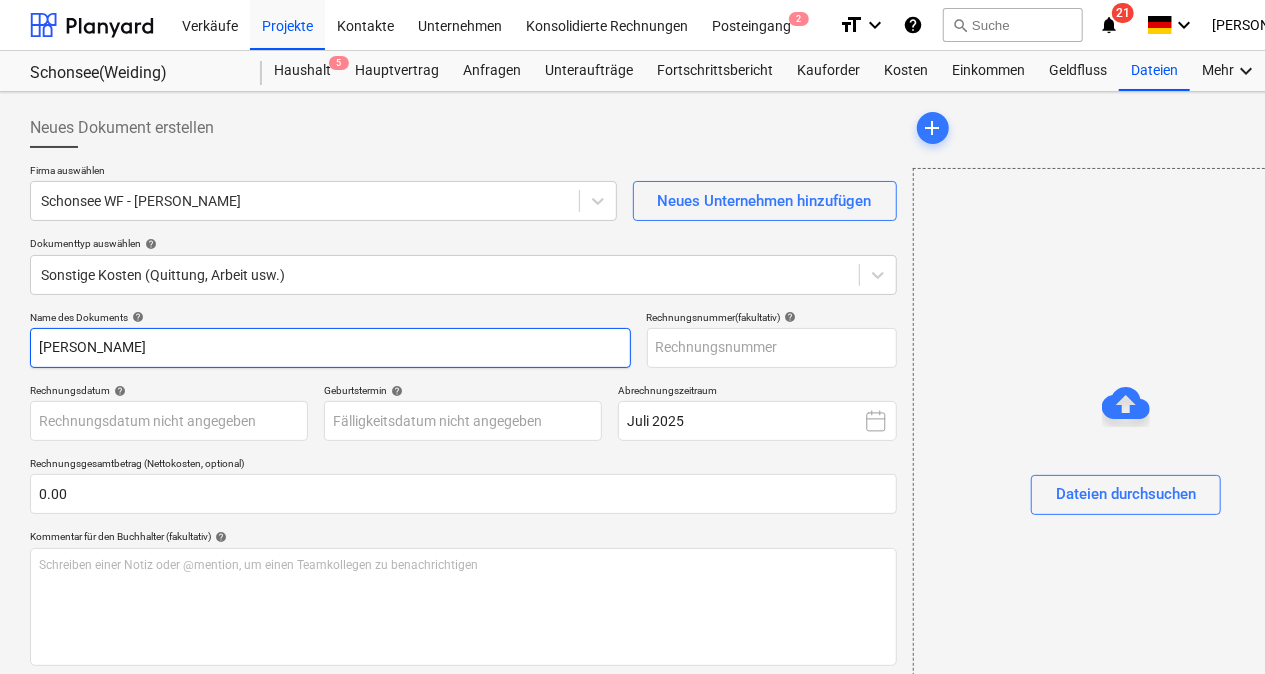 type on "Martin Eder" 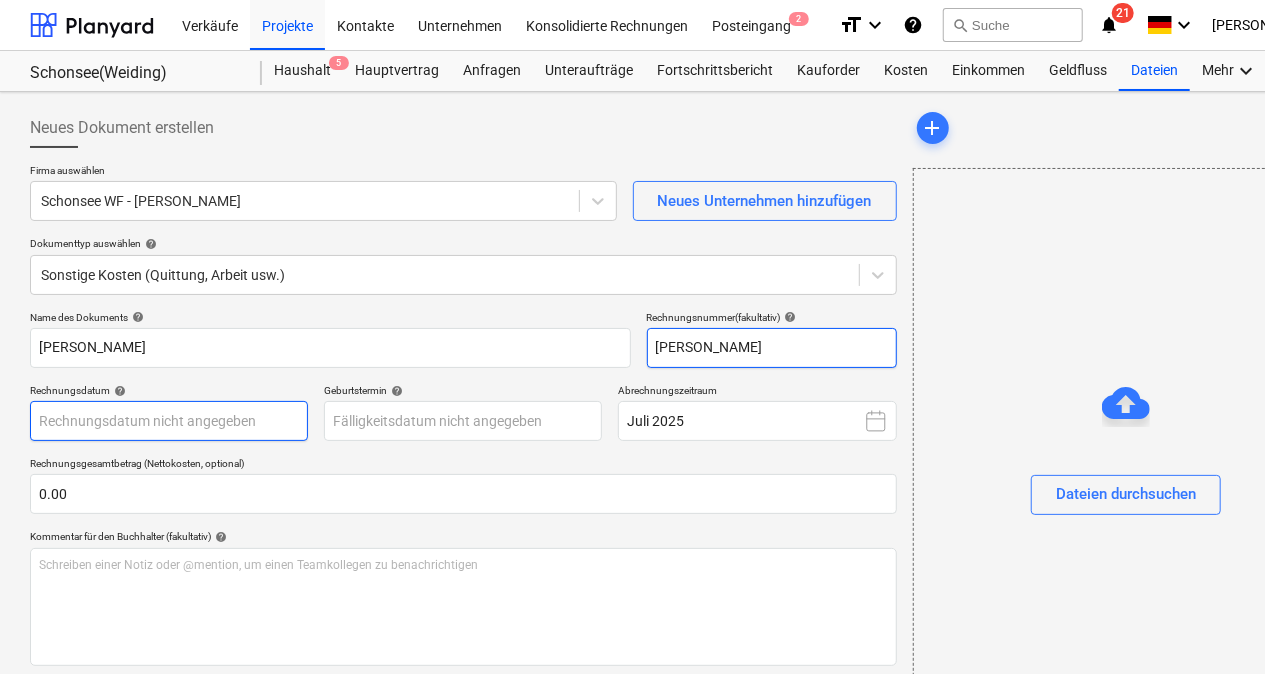 type on "Martin Eder" 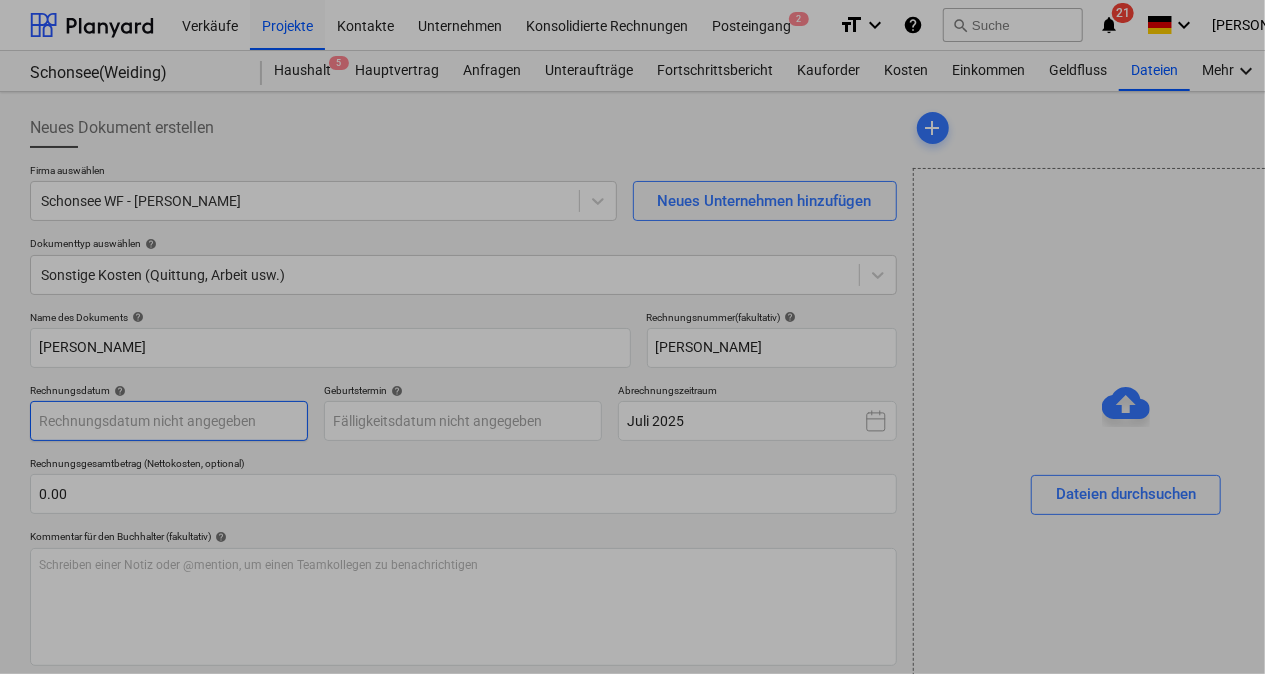 click on "Verkäufe Projekte Kontakte Unternehmen Konsolidierte Rechnungen Posteingang 2 format_size keyboard_arrow_down help search Suche notifications 21 keyboard_arrow_down V. Ketzer keyboard_arrow_down Schonsee(Weiding) Haushalt 5 Hauptvertrag Anfragen Unteraufträge Fortschrittsbericht Kauforder Kosten Einkommen Geldfluss Dateien Mehr keyboard_arrow_down Neues Dokument erstellen Firma auswählen Schonsee WF - Martin Eder   Neues Unternehmen hinzufügen Dokumenttyp auswählen help Sonstige Kosten (Quittung, Arbeit usw.) Name des Dokuments help Martin Eder Rechnungsnummer  (fakultativ) help Martin Eder Rechnungsdatum help Press the down arrow key to interact with the calendar and
select a date. Press the question mark key to get the keyboard shortcuts for changing dates. Geburtstermin help Press the down arrow key to interact with the calendar and
select a date. Press the question mark key to get the keyboard shortcuts for changing dates. Abrechnungszeitraum Juli 2025 0.00 help ﻿ 1  EUR  = Wechselkurs" at bounding box center (632, 337) 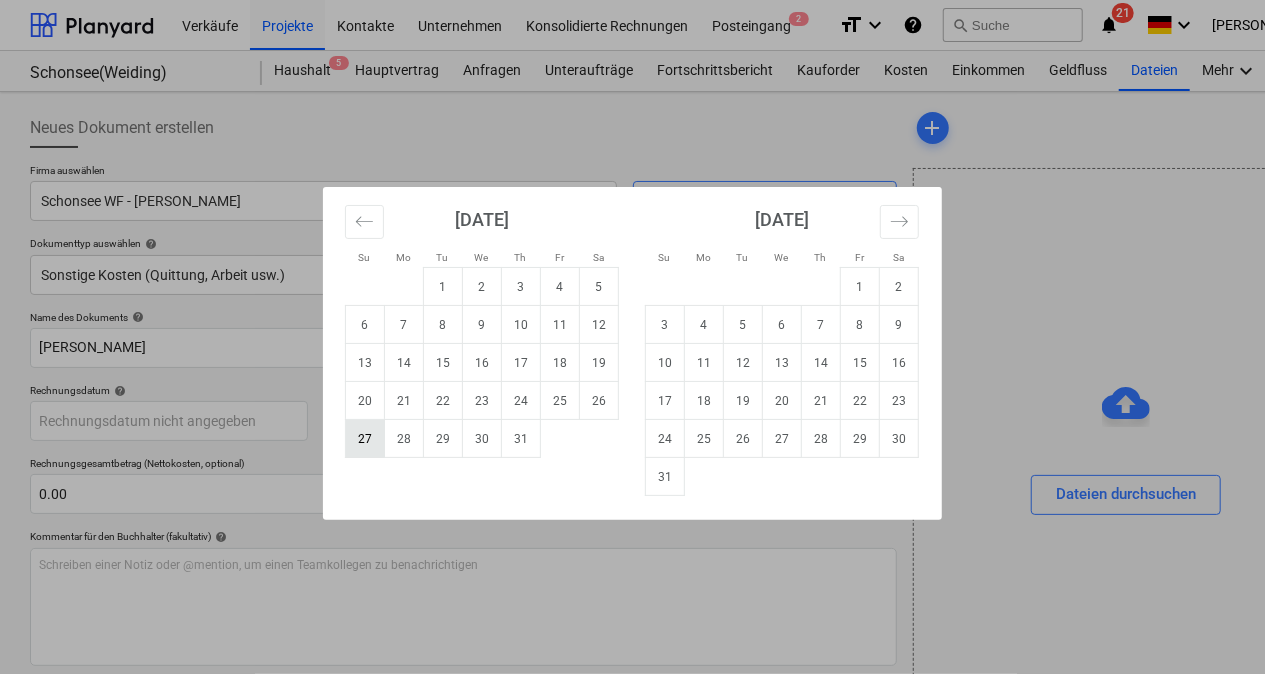 click on "27" at bounding box center [365, 439] 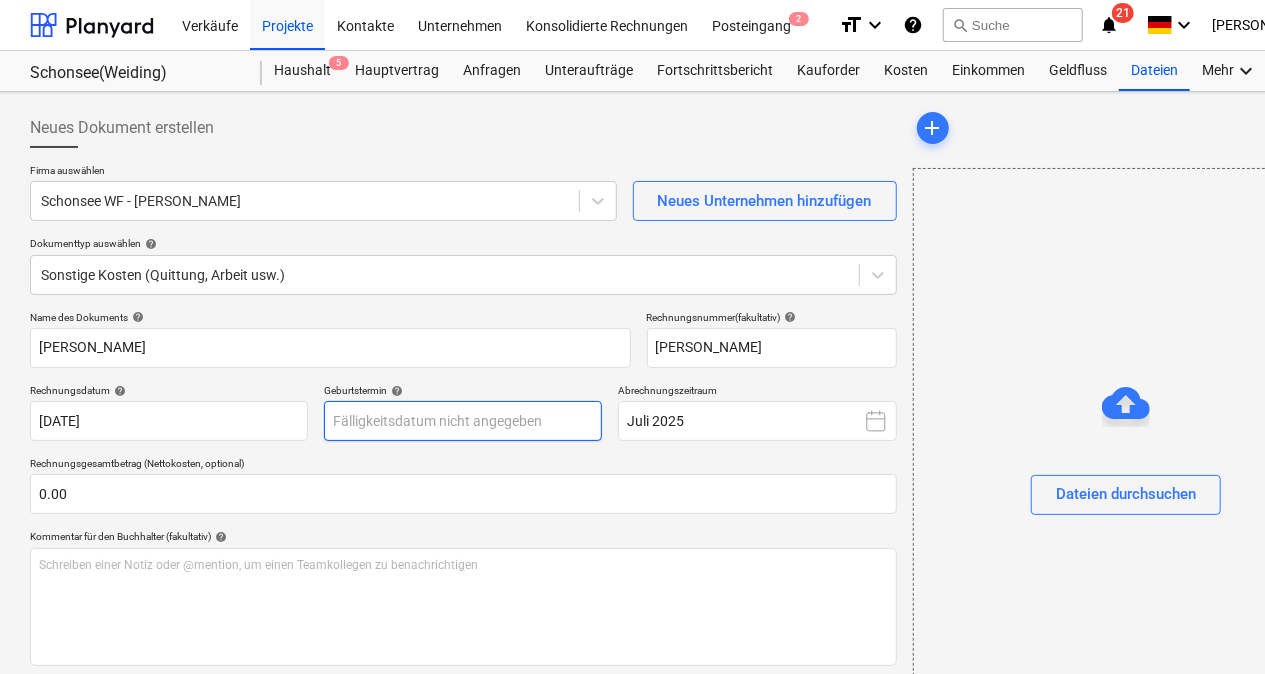 click on "Verkäufe Projekte Kontakte Unternehmen Konsolidierte Rechnungen Posteingang 2 format_size keyboard_arrow_down help search Suche notifications 21 keyboard_arrow_down V. Ketzer keyboard_arrow_down Schonsee(Weiding) Haushalt 5 Hauptvertrag Anfragen Unteraufträge Fortschrittsbericht Kauforder Kosten Einkommen Geldfluss Dateien Mehr keyboard_arrow_down Neues Dokument erstellen Firma auswählen Schonsee WF - Martin Eder   Neues Unternehmen hinzufügen Dokumenttyp auswählen help Sonstige Kosten (Quittung, Arbeit usw.) Name des Dokuments help Martin Eder Rechnungsnummer  (fakultativ) help Martin Eder Rechnungsdatum help 27 Jul 2025 27.07.2025 Press the down arrow key to interact with the calendar and
select a date. Press the question mark key to get the keyboard shortcuts for changing dates. Geburtstermin help Press the down arrow key to interact with the calendar and
select a date. Press the question mark key to get the keyboard shortcuts for changing dates. Abrechnungszeitraum Juli 2025 0.00 help ﻿" at bounding box center (632, 337) 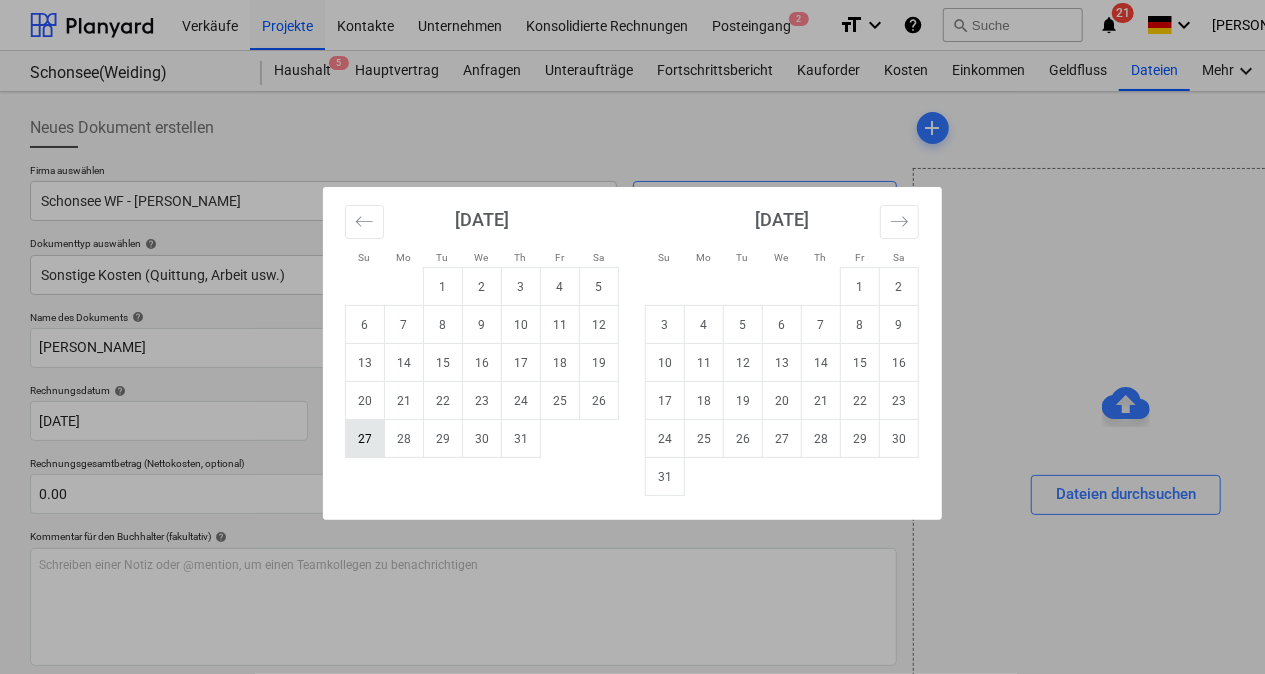 click on "27" at bounding box center [365, 439] 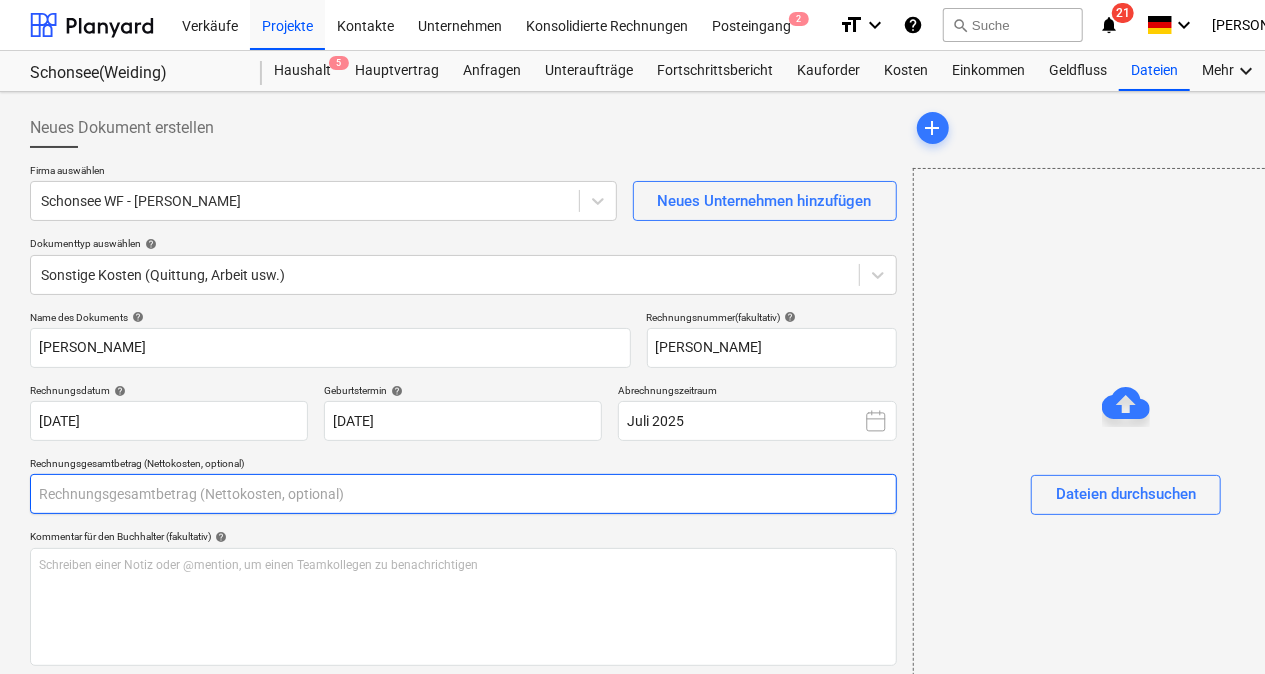 click at bounding box center [463, 494] 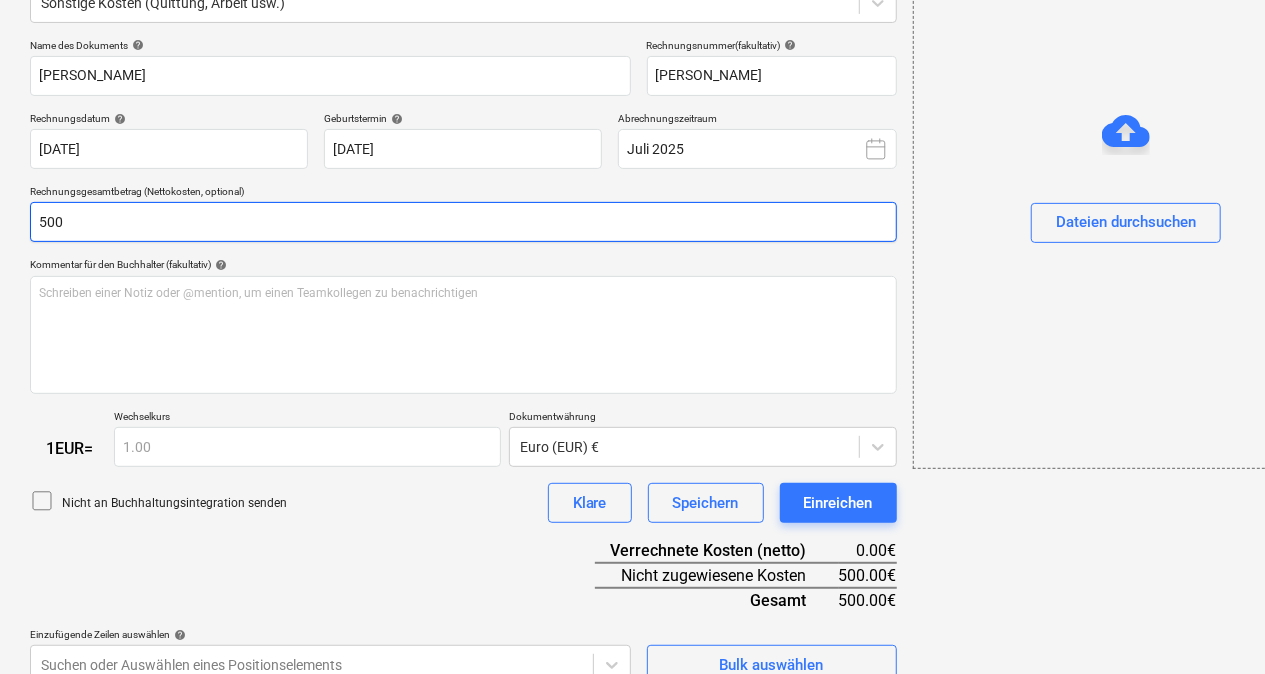 scroll, scrollTop: 299, scrollLeft: 0, axis: vertical 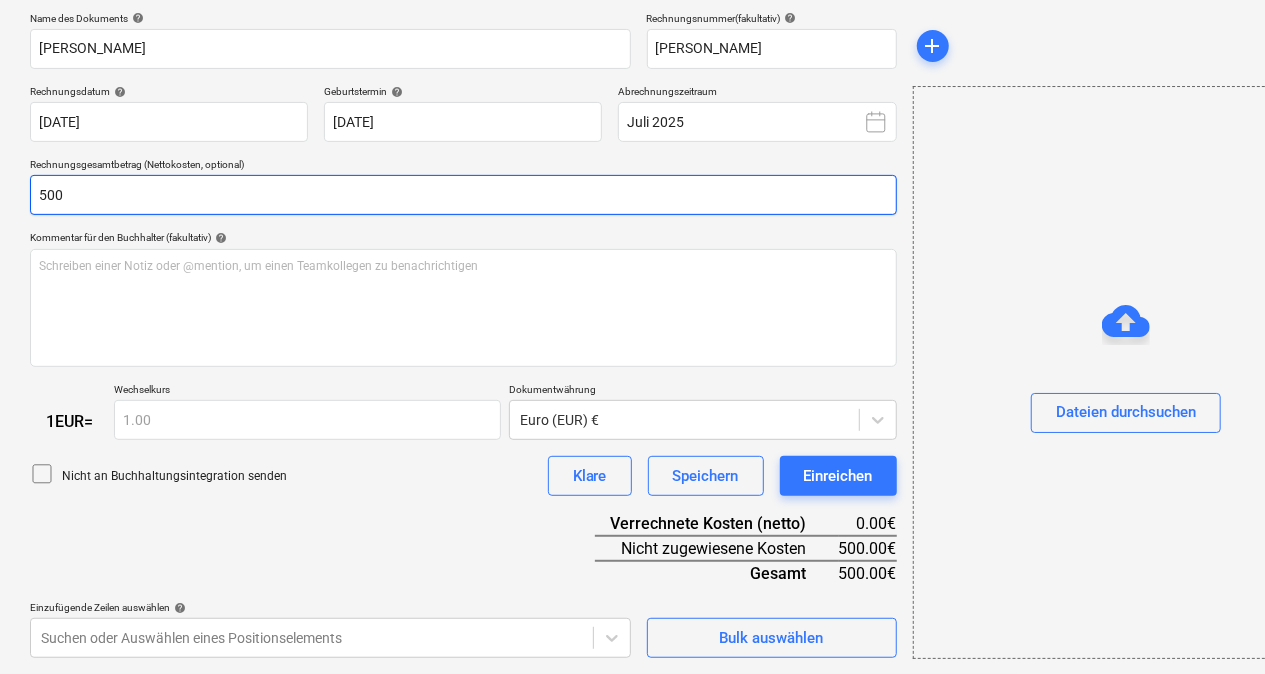 type on "500" 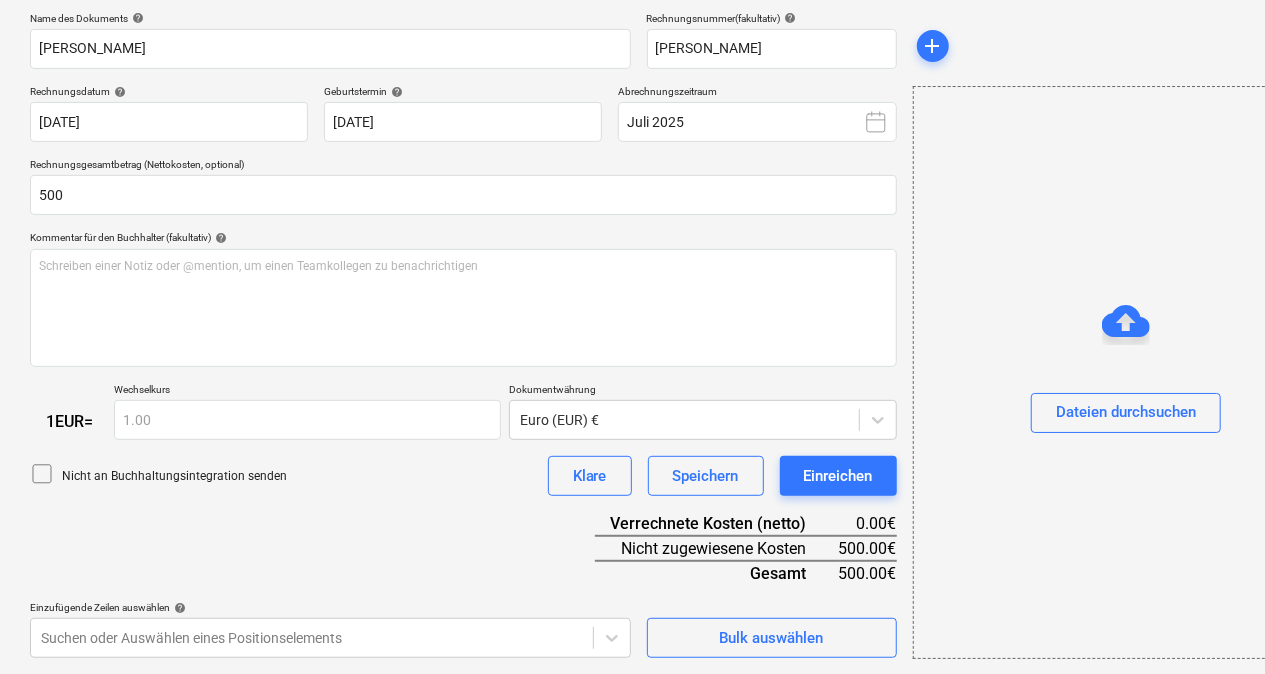 click on "1  EUR  = Wechselkurs 1.00 Dokumentwährung Euro (EUR) €" at bounding box center (463, 411) 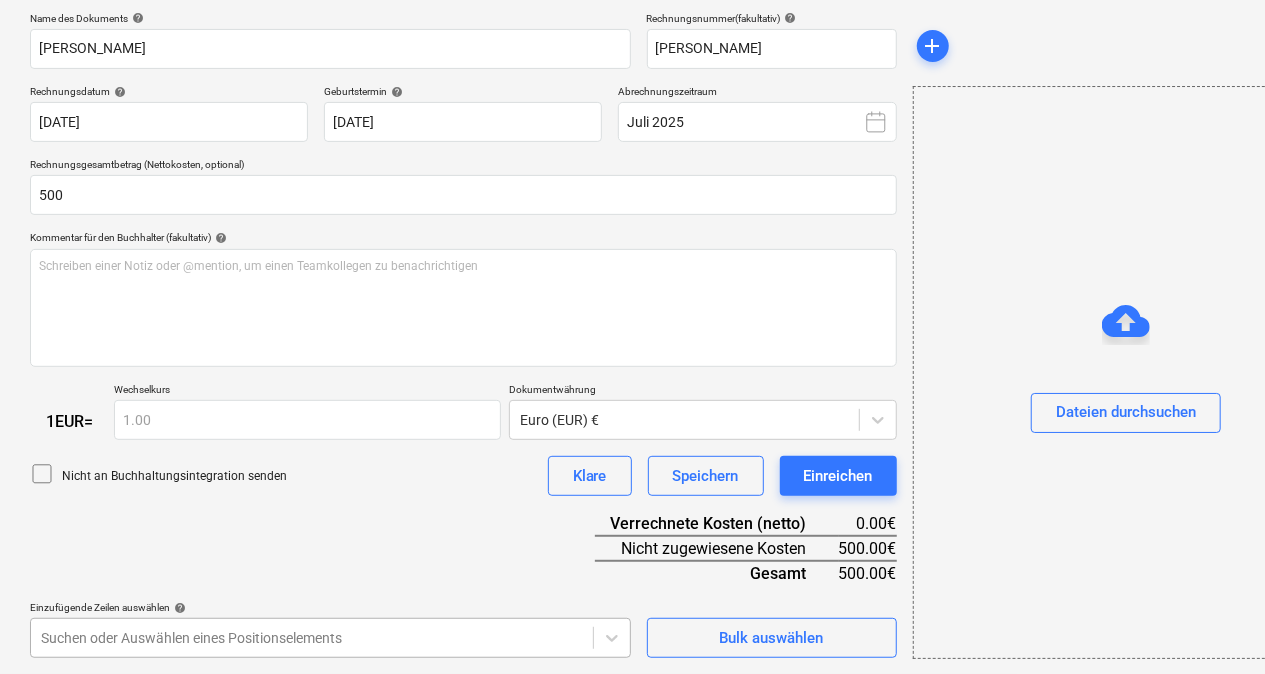 scroll, scrollTop: 595, scrollLeft: 0, axis: vertical 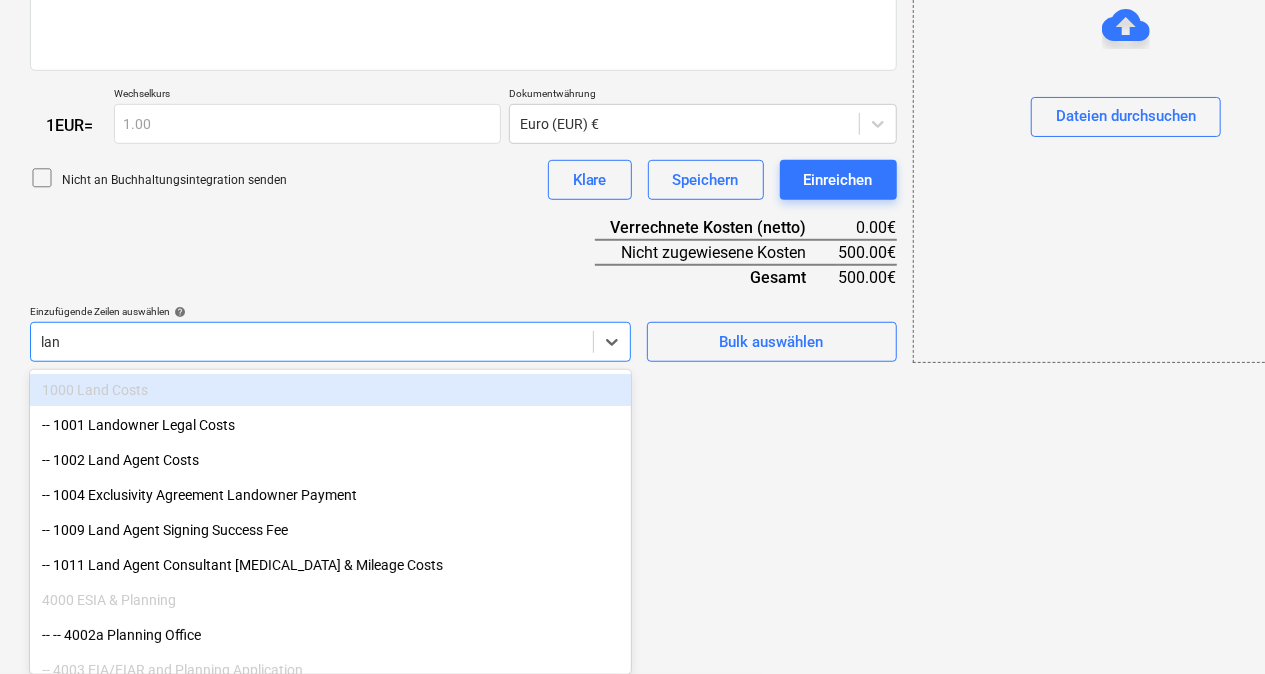 type on "land" 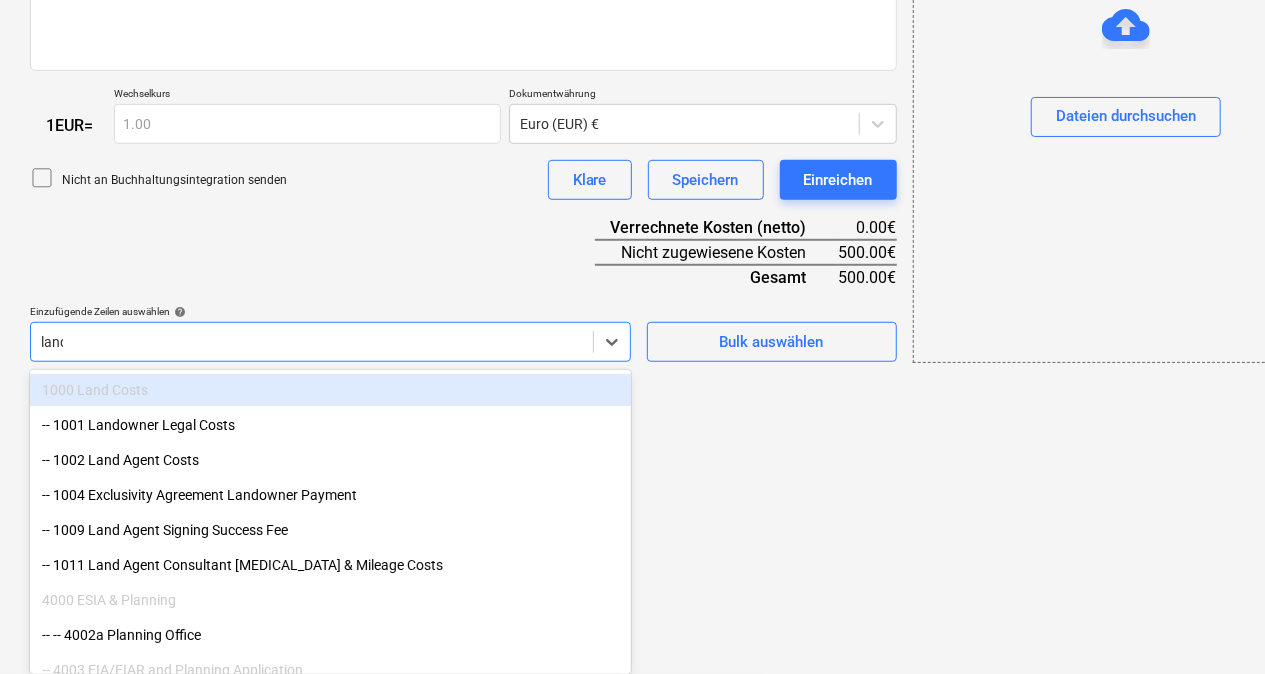 scroll, scrollTop: 560, scrollLeft: 0, axis: vertical 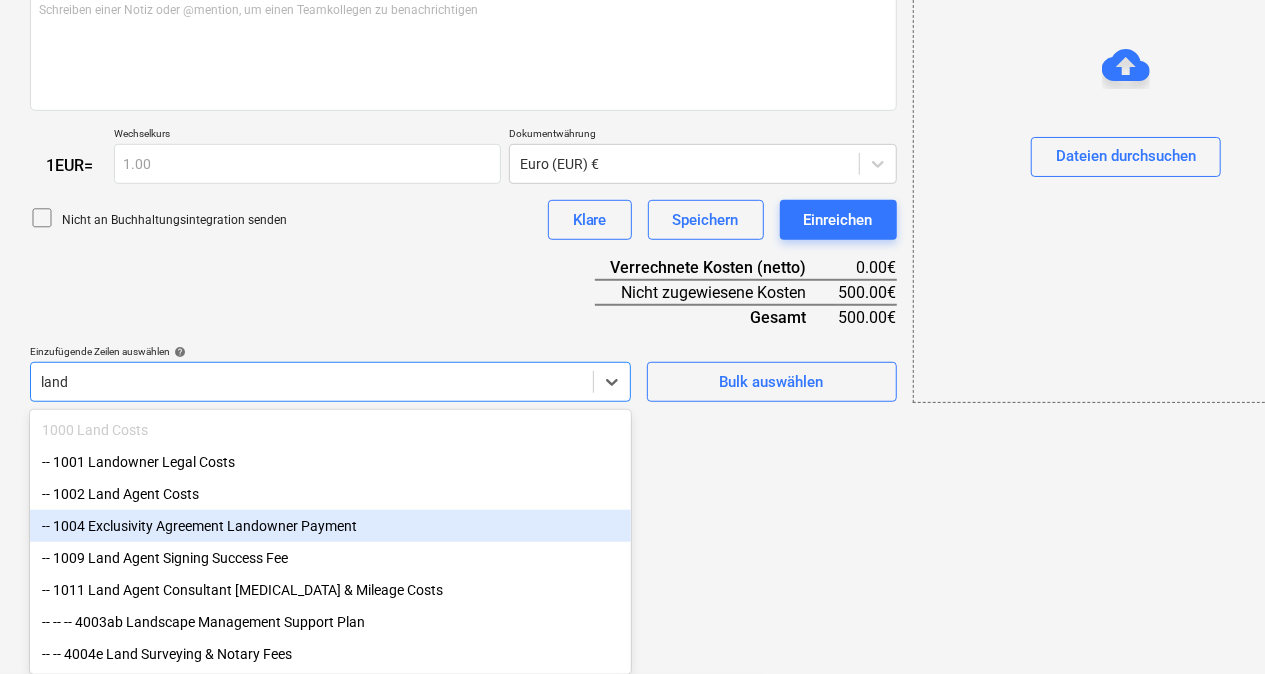 click on "--  1004 Exclusivity Agreement Landowner Payment" at bounding box center [330, 526] 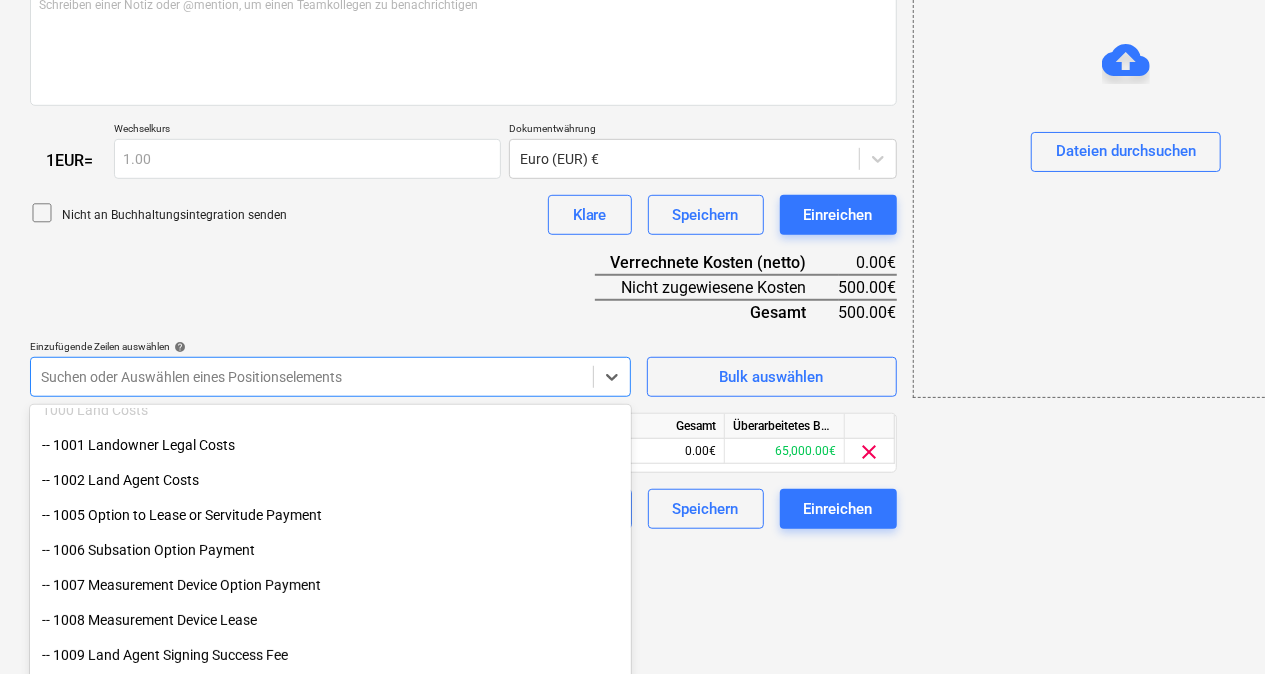scroll, scrollTop: 122, scrollLeft: 0, axis: vertical 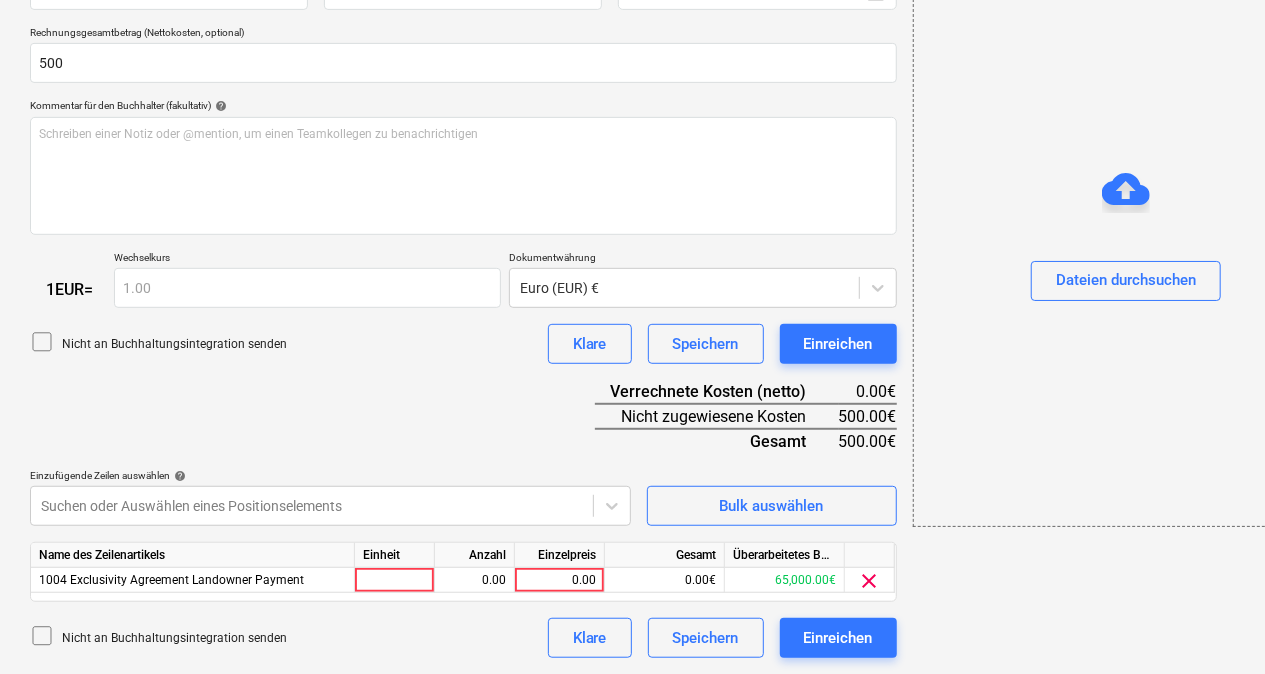click on "Name des Dokuments help Martin Eder Rechnungsnummer  (fakultativ) help Martin Eder Rechnungsdatum help 27 Jul 2025 27.07.2025 Press the down arrow key to interact with the calendar and
select a date. Press the question mark key to get the keyboard shortcuts for changing dates. Geburtstermin help 27 Jul 2025 27.07.2025 Press the down arrow key to interact with the calendar and
select a date. Press the question mark key to get the keyboard shortcuts for changing dates. Abrechnungszeitraum Juli 2025 Rechnungsgesamtbetrag (Nettokosten, optional) 500 Kommentar für den Buchhalter (fakultativ) help Schreiben einer Notiz oder @mention, um einen Teamkollegen zu benachrichtigen ﻿ 1  EUR  = Wechselkurs 1.00 Dokumentwährung Euro (EUR) € Nicht an Buchhaltungsintegration senden Klare Speichern Einreichen Verrechnete Kosten (netto) 0.00€ Nicht zugewiesene Kosten 500.00€ Gesamt 500.00€ Einzufügende Zeilen auswählen help Suchen oder Auswählen eines Positionselements Bulk auswählen Name des Zeilenartikels" at bounding box center (463, 269) 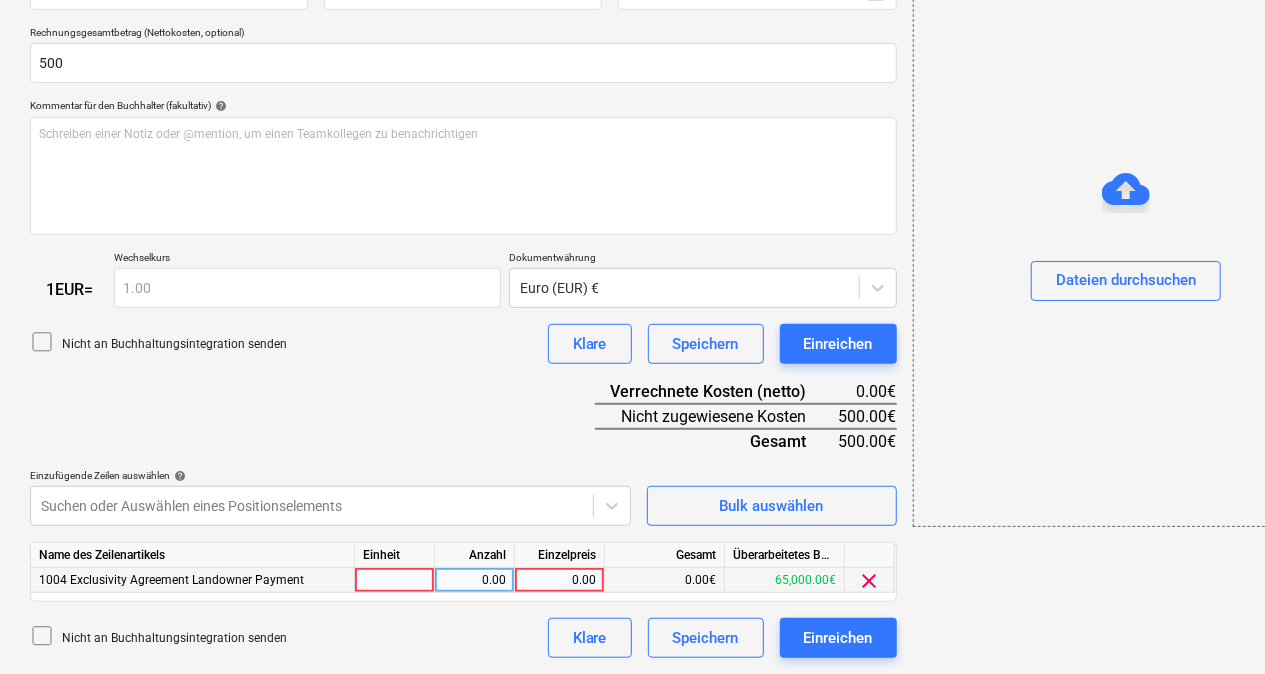 click at bounding box center [395, 580] 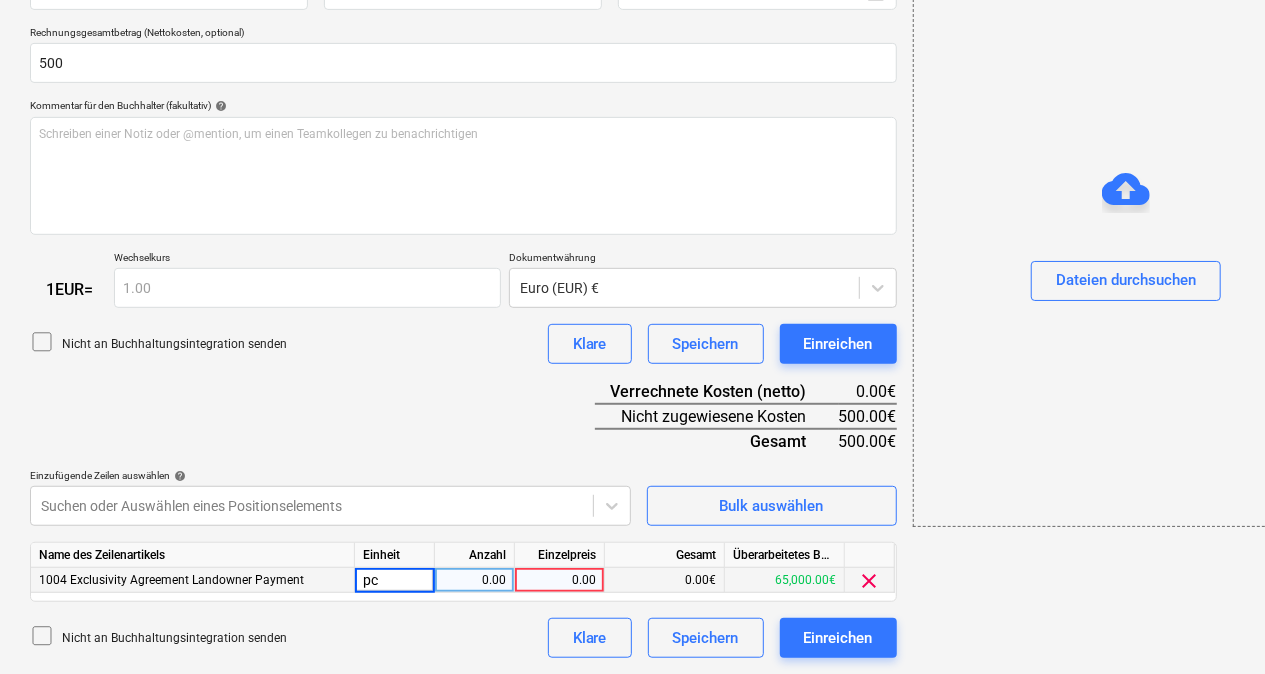 type on "pcs" 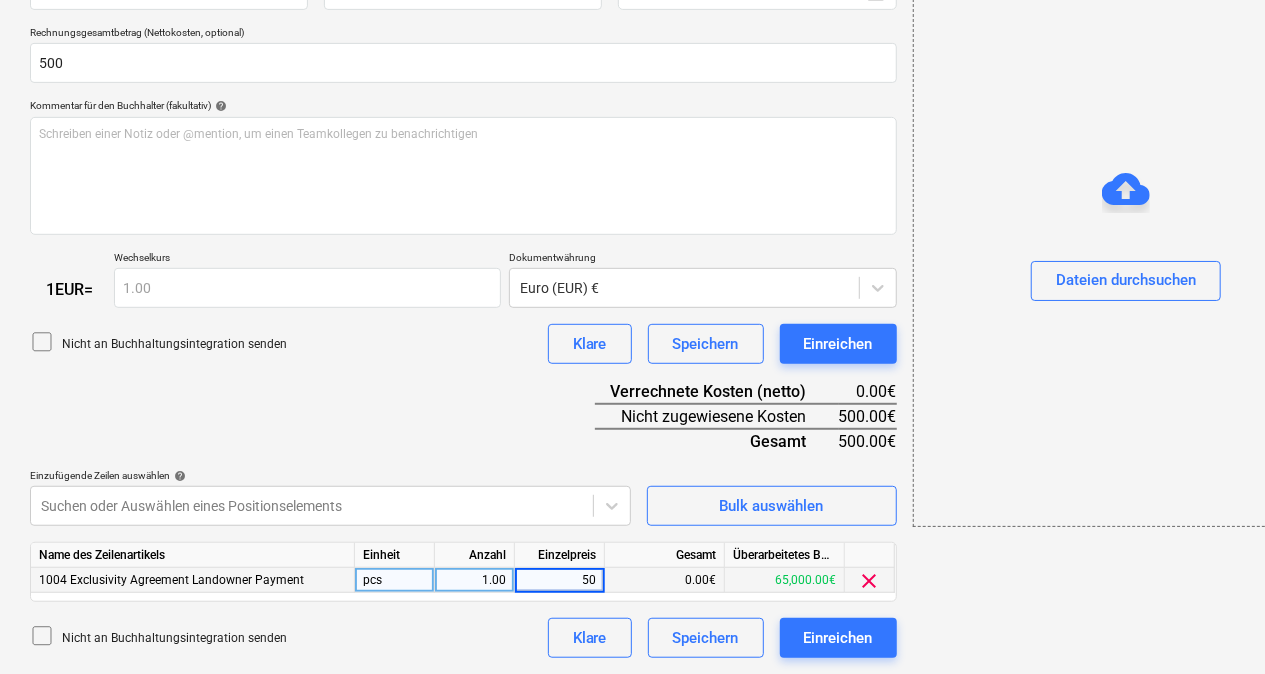 type on "500" 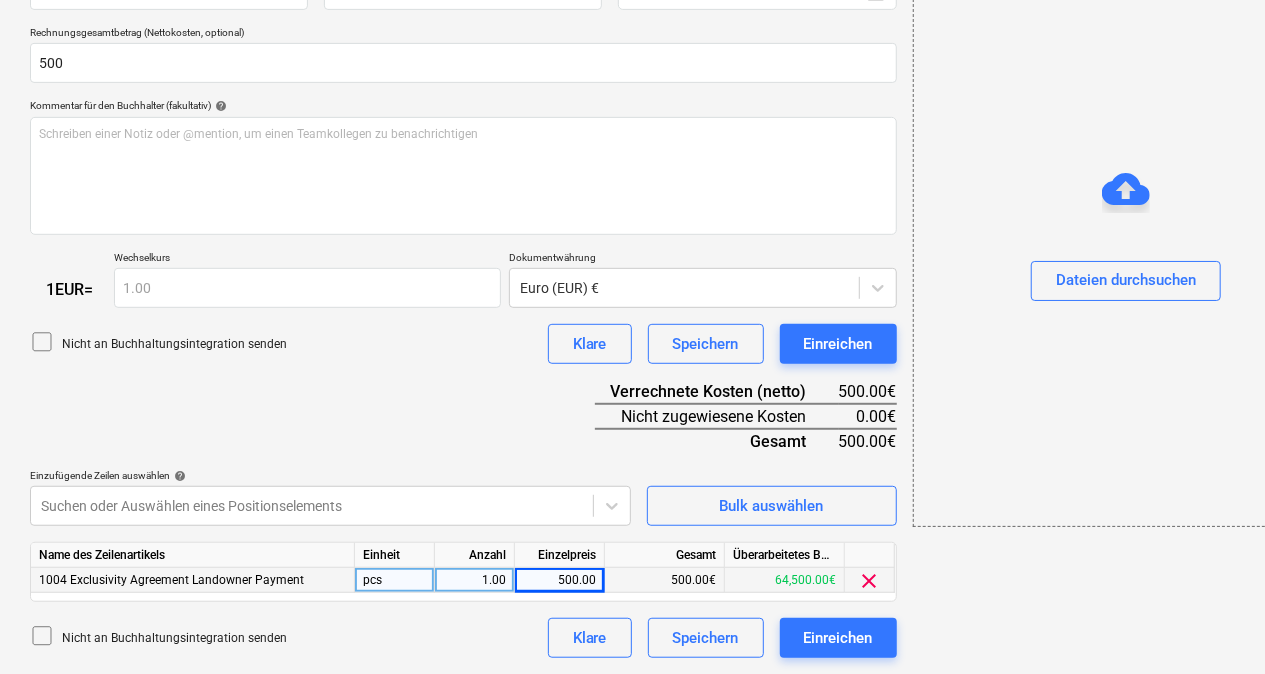 click on "Name des Dokuments help Martin Eder Rechnungsnummer  (fakultativ) help Martin Eder Rechnungsdatum help 27 Jul 2025 27.07.2025 Press the down arrow key to interact with the calendar and
select a date. Press the question mark key to get the keyboard shortcuts for changing dates. Geburtstermin help 27 Jul 2025 27.07.2025 Press the down arrow key to interact with the calendar and
select a date. Press the question mark key to get the keyboard shortcuts for changing dates. Abrechnungszeitraum Juli 2025 Rechnungsgesamtbetrag (Nettokosten, optional) 500 Kommentar für den Buchhalter (fakultativ) help Schreiben einer Notiz oder @mention, um einen Teamkollegen zu benachrichtigen ﻿ 1  EUR  = Wechselkurs 1.00 Dokumentwährung Euro (EUR) € Nicht an Buchhaltungsintegration senden Klare Speichern Einreichen Verrechnete Kosten (netto) 500.00€ Nicht zugewiesene Kosten 0.00€ Gesamt 500.00€ Einzufügende Zeilen auswählen help Suchen oder Auswählen eines Positionselements Bulk auswählen Name des Zeilenartikels" at bounding box center (463, 269) 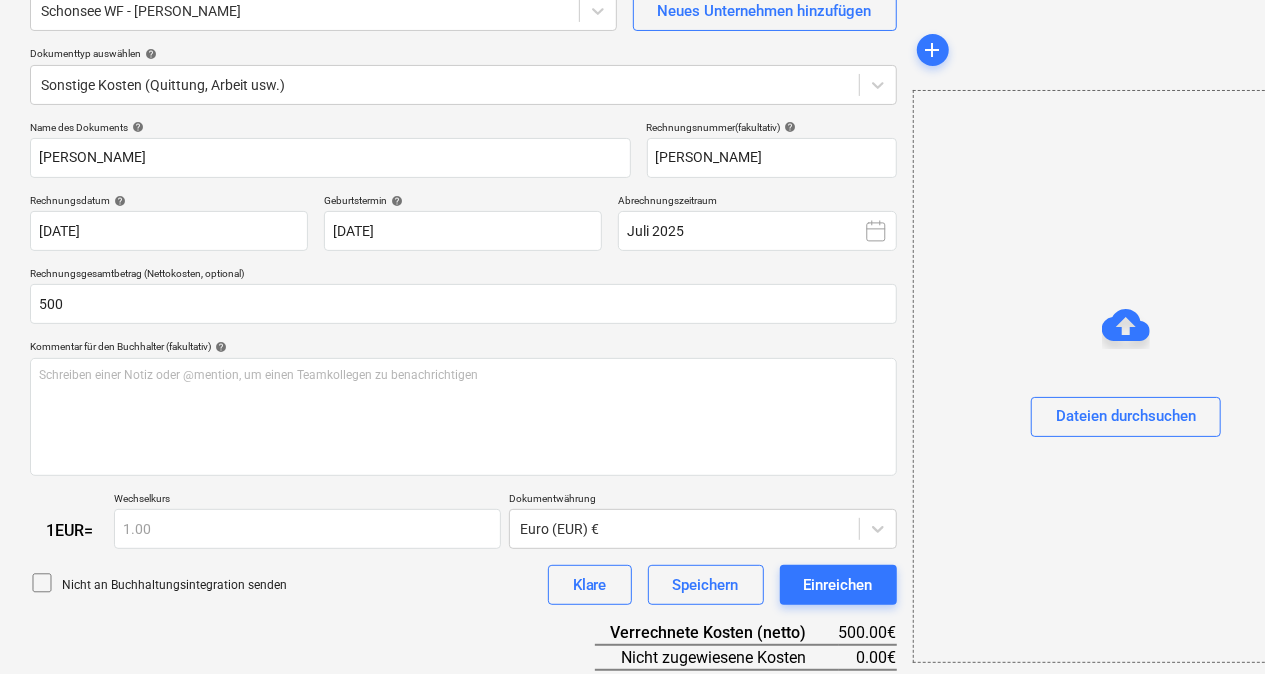 scroll, scrollTop: 189, scrollLeft: 0, axis: vertical 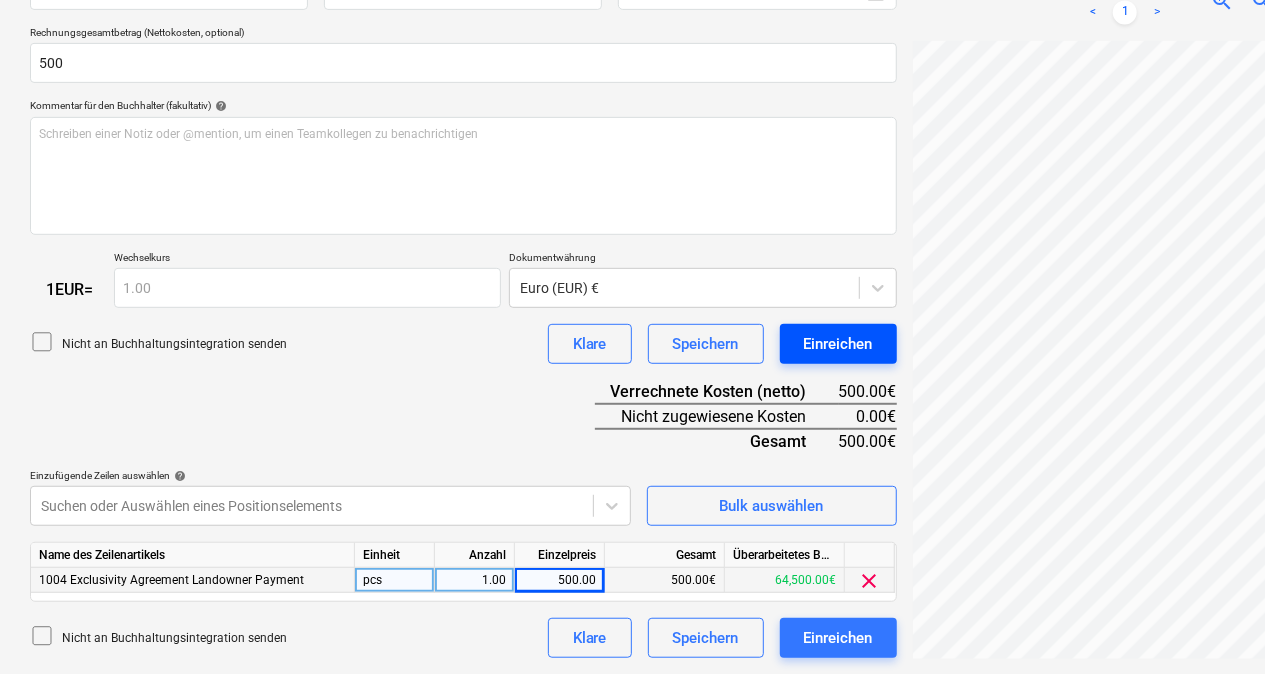 click on "Einreichen" at bounding box center (838, 344) 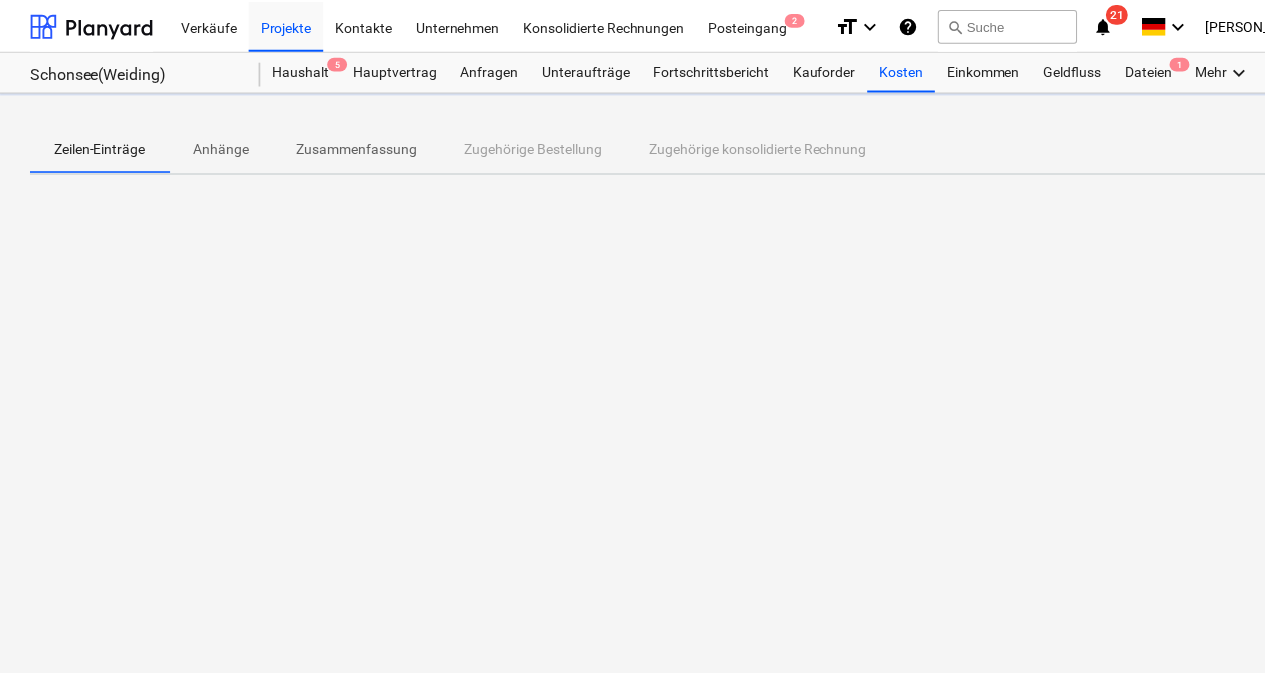 scroll, scrollTop: 0, scrollLeft: 0, axis: both 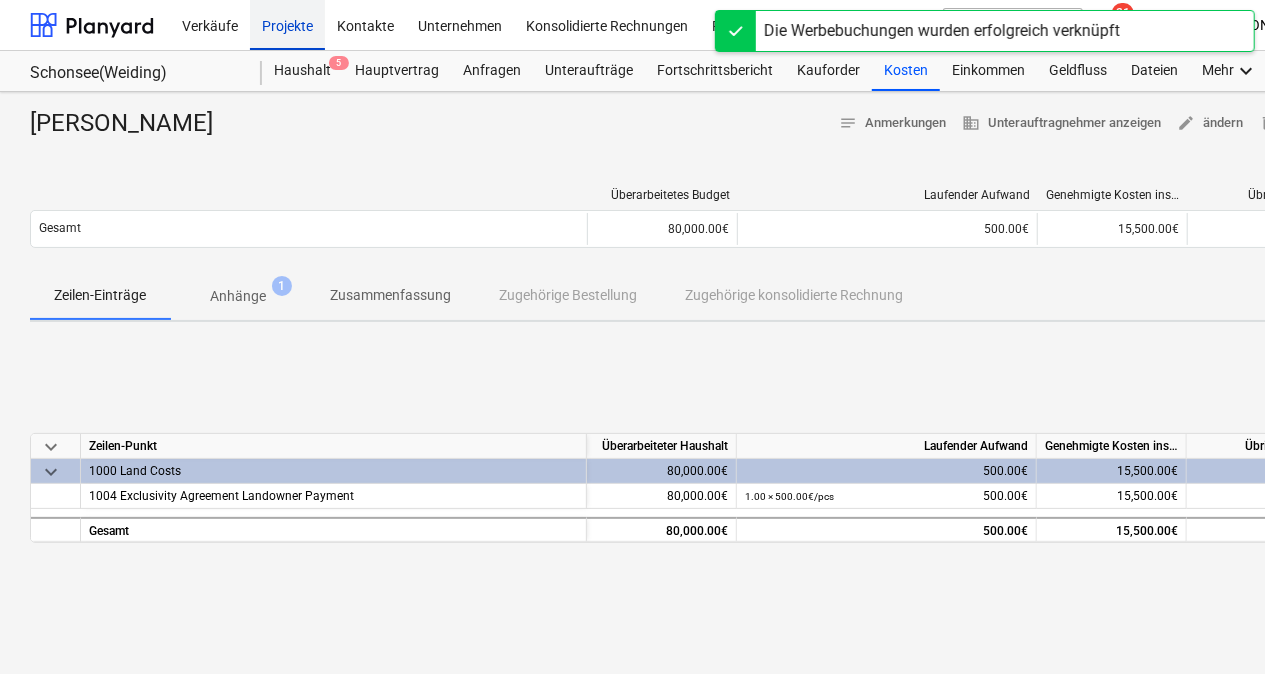 click on "Projekte" at bounding box center (287, 24) 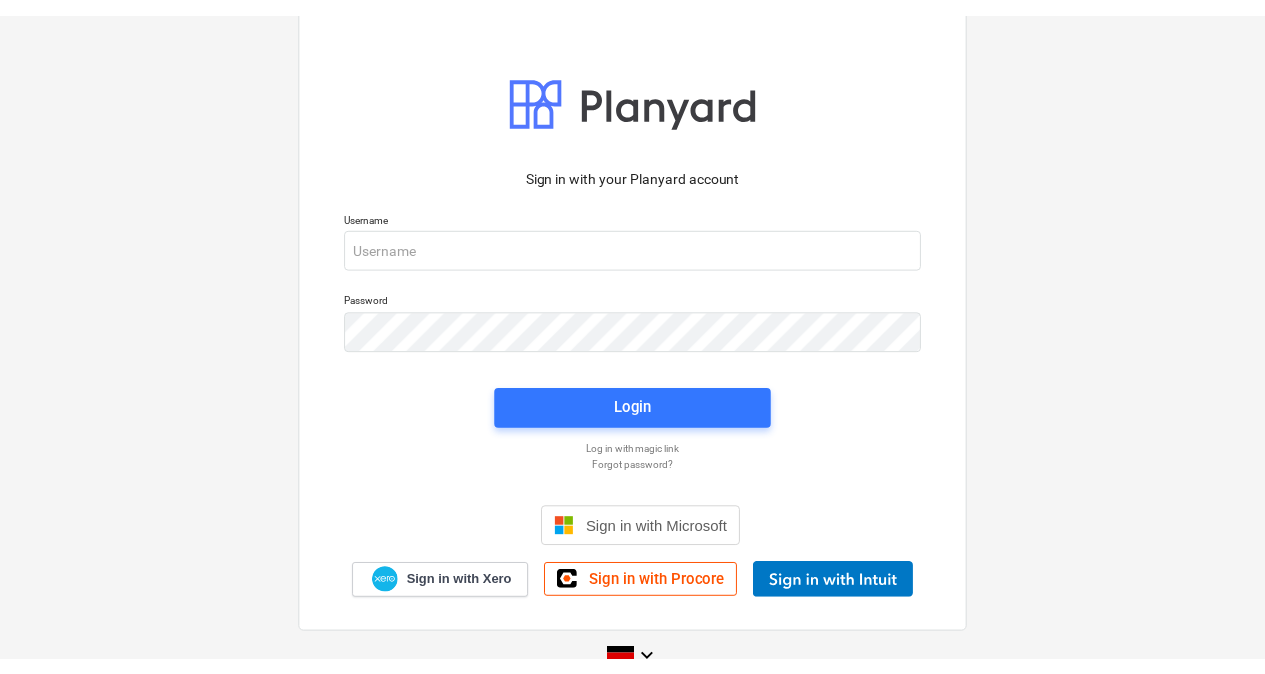 scroll, scrollTop: 0, scrollLeft: 0, axis: both 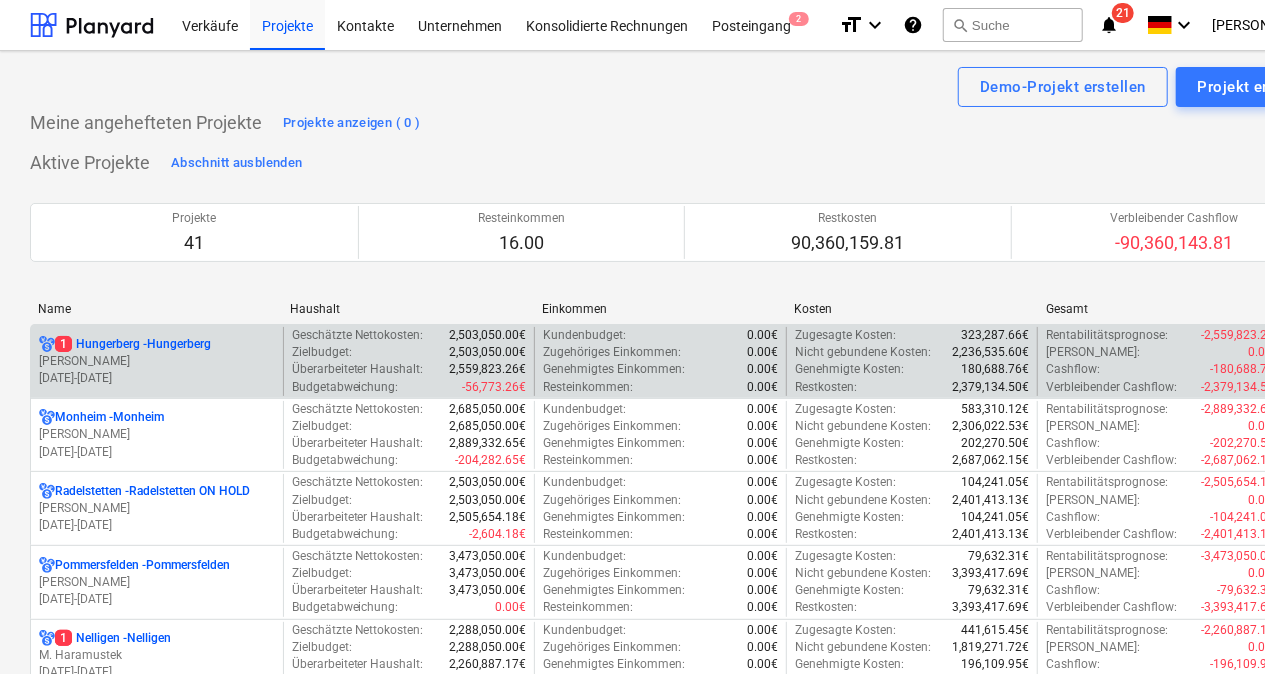drag, startPoint x: 118, startPoint y: 310, endPoint x: 137, endPoint y: 358, distance: 51.62364 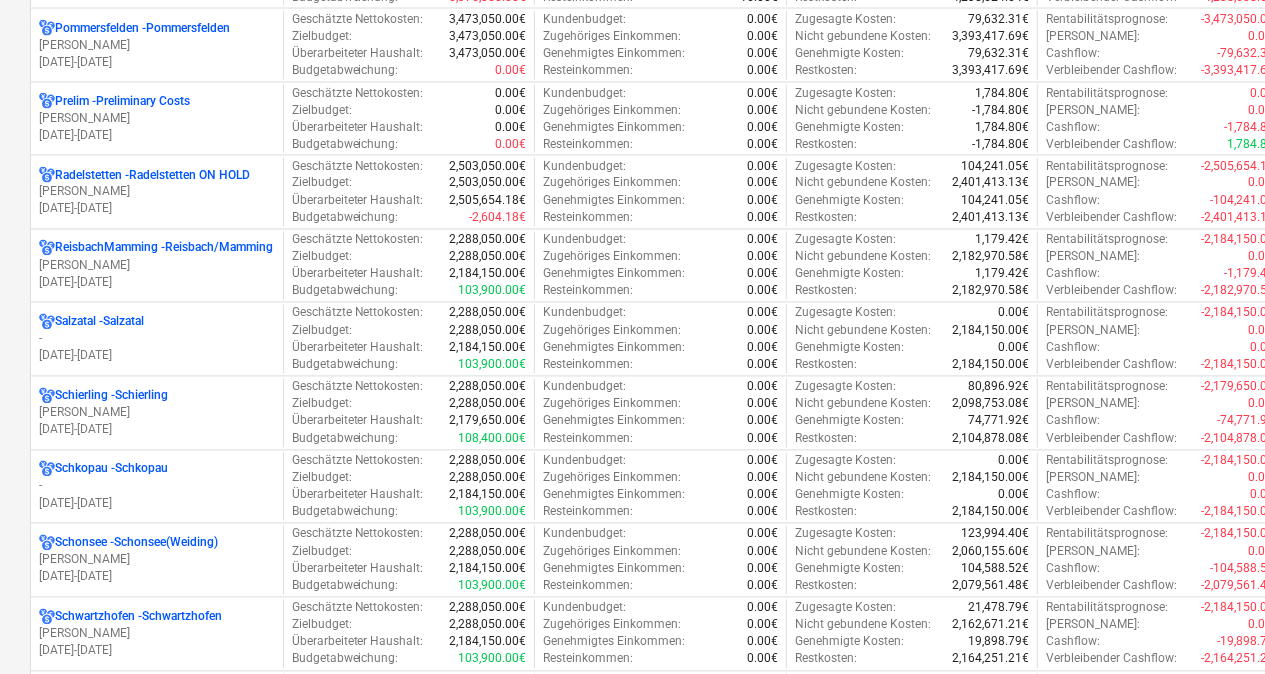 scroll, scrollTop: 1921, scrollLeft: 0, axis: vertical 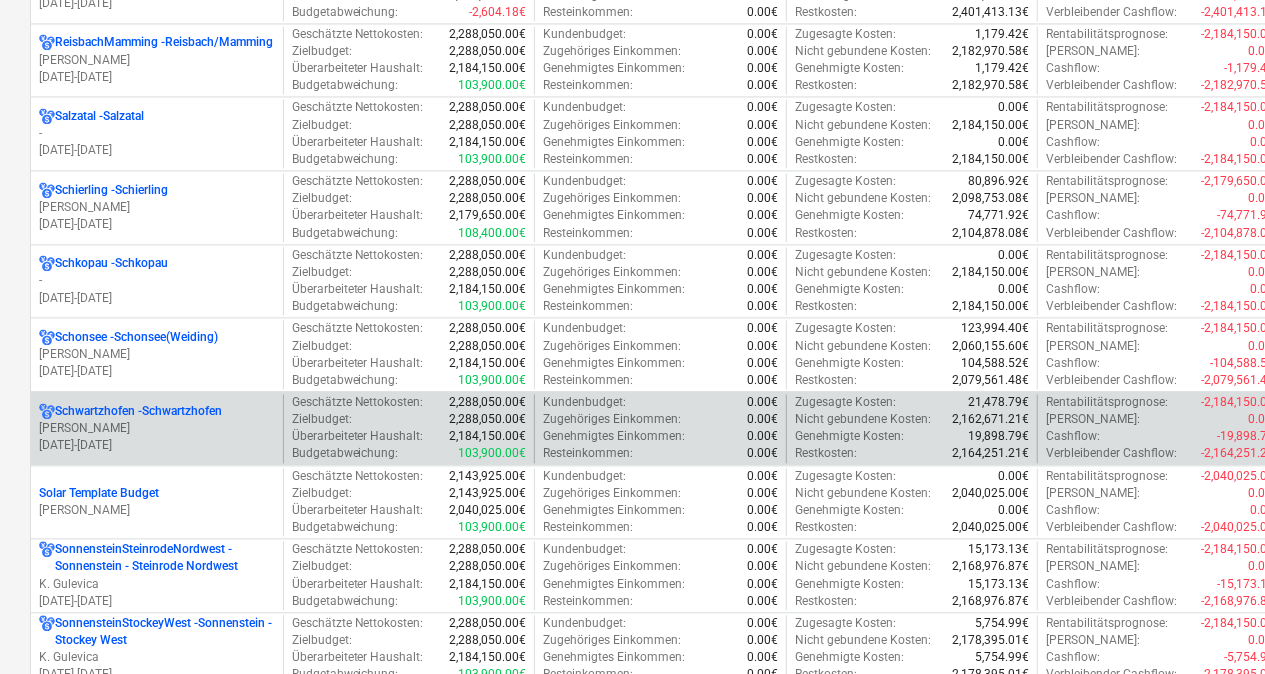 click on "Schwartzhofen -  Schwartzhofen" at bounding box center (138, 411) 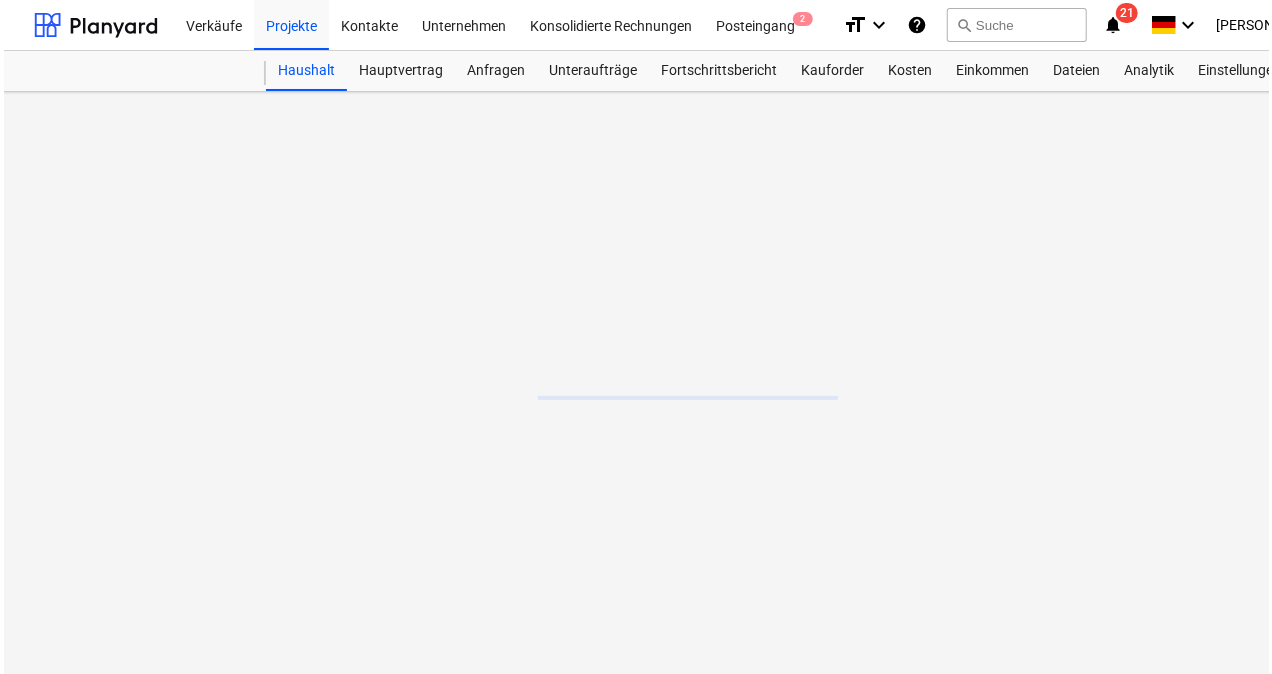 scroll, scrollTop: 0, scrollLeft: 0, axis: both 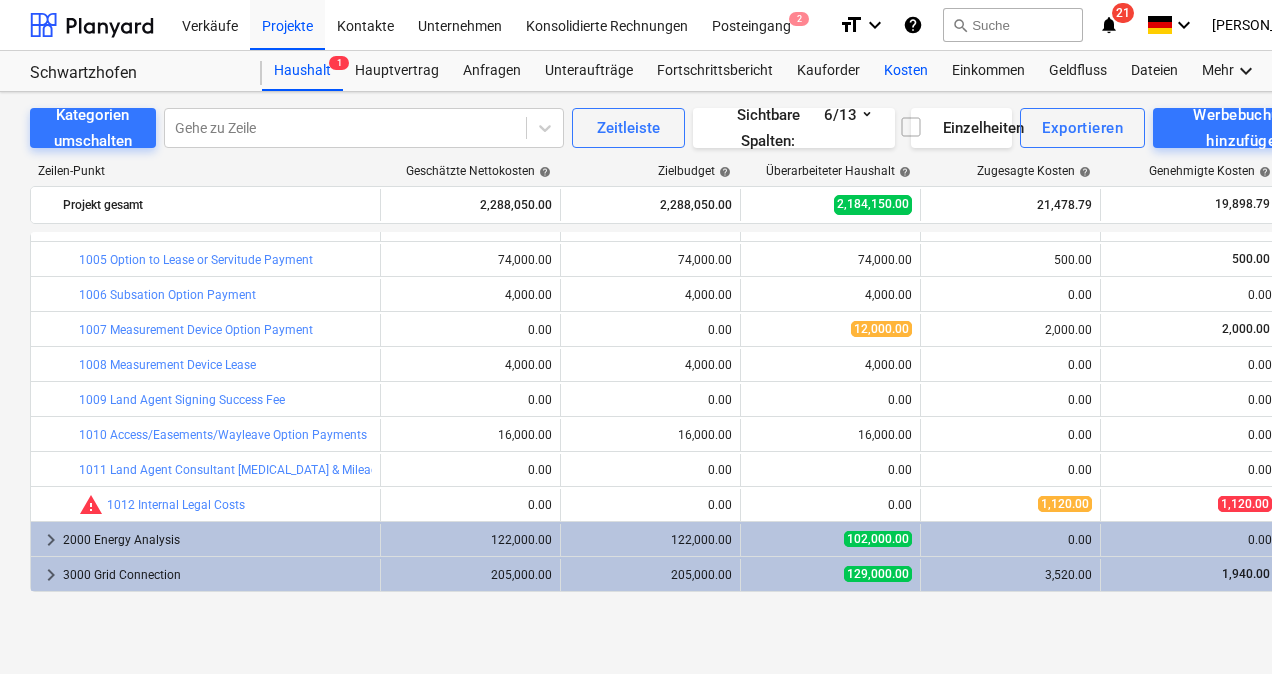 click on "Kosten" at bounding box center (906, 71) 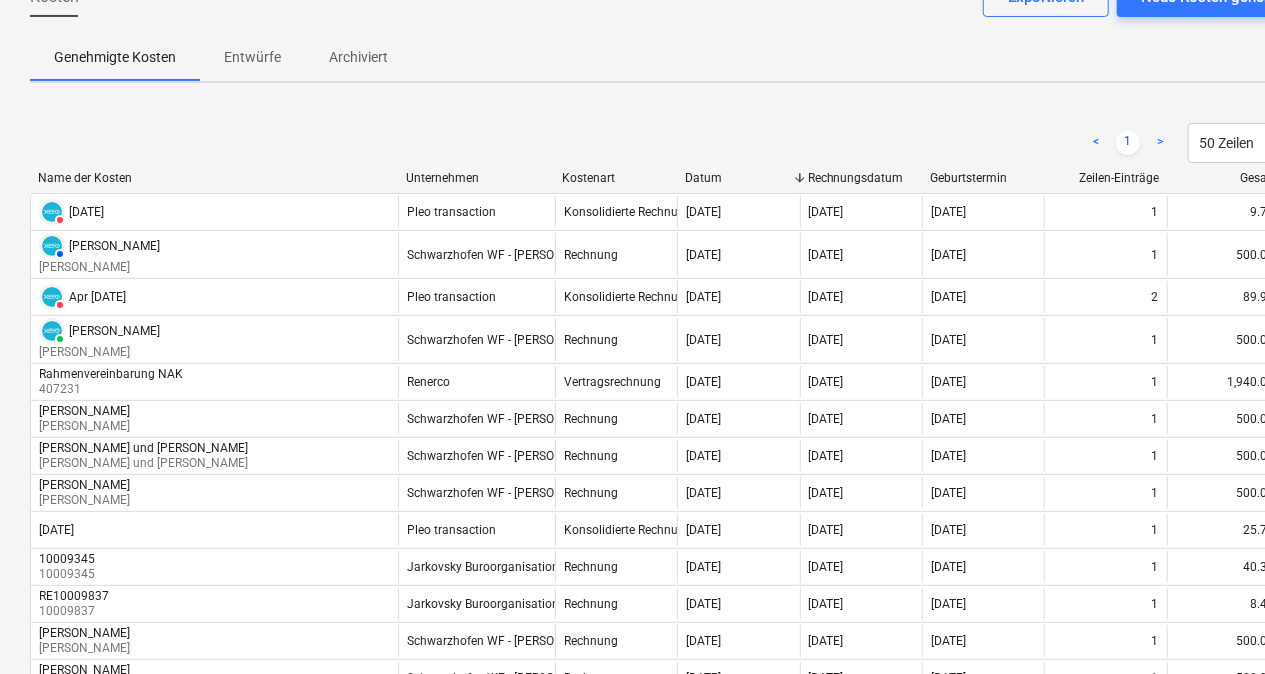 scroll, scrollTop: 132, scrollLeft: 0, axis: vertical 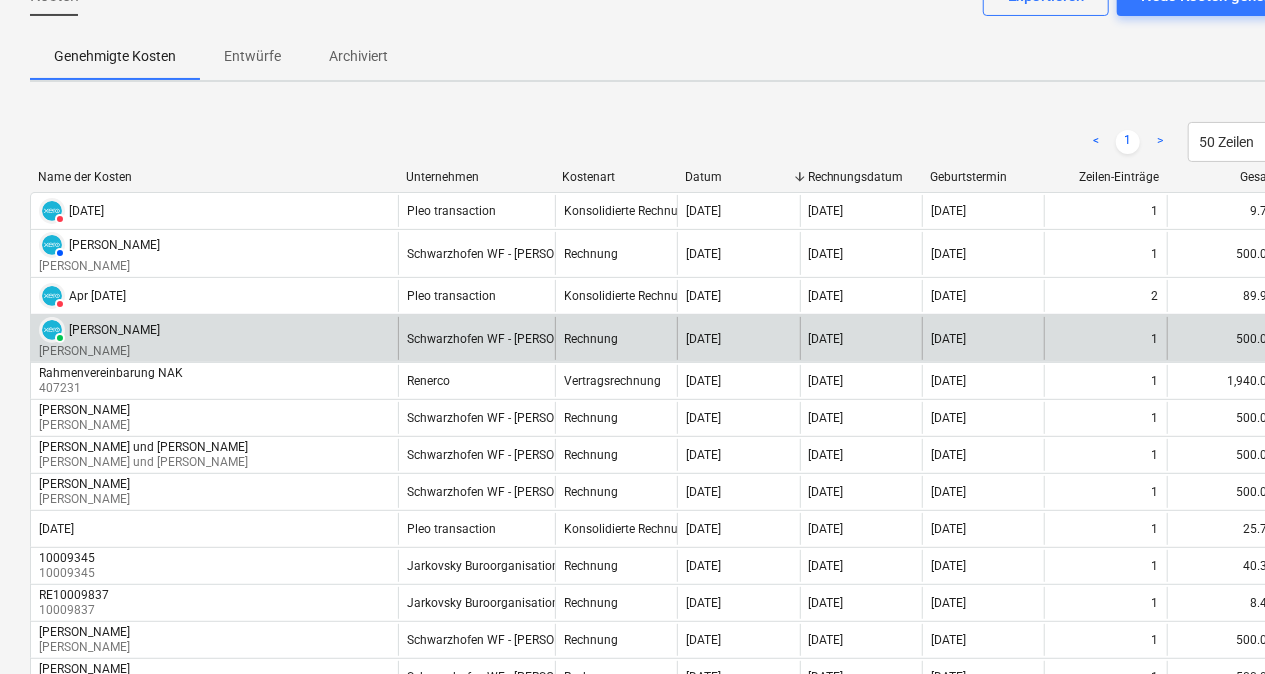 click on "[PERSON_NAME]" at bounding box center (114, 330) 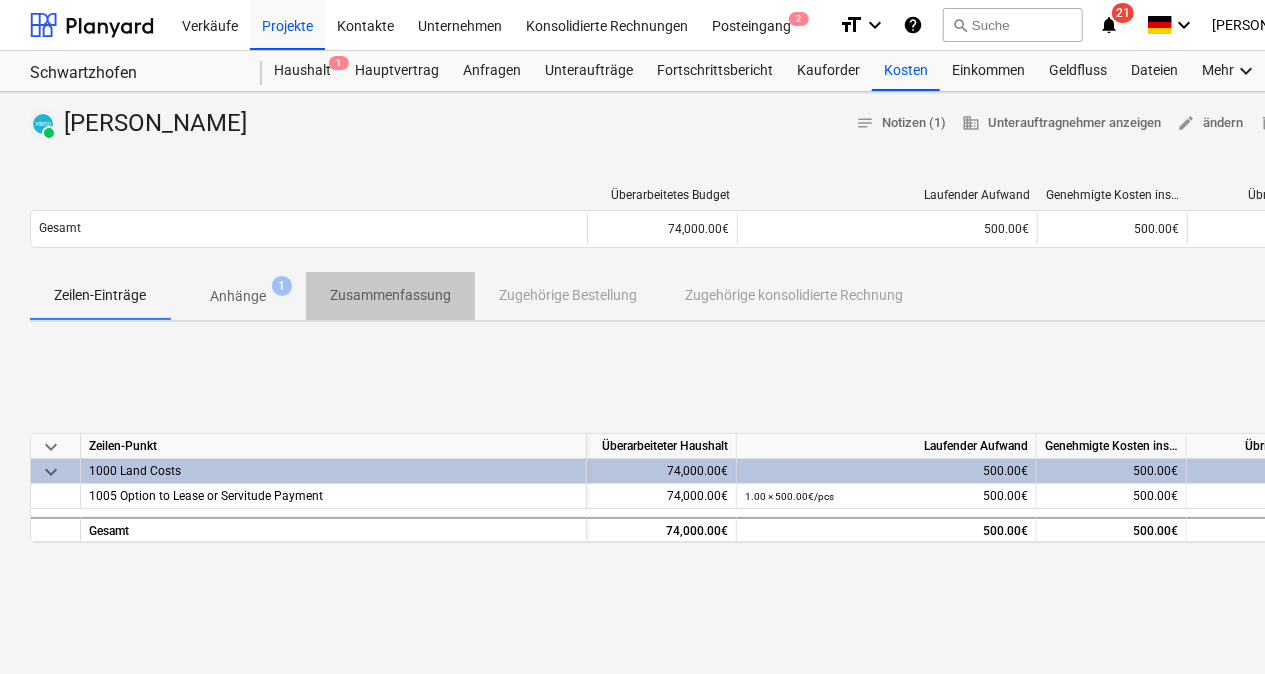 click on "Zusammenfassung" at bounding box center (390, 295) 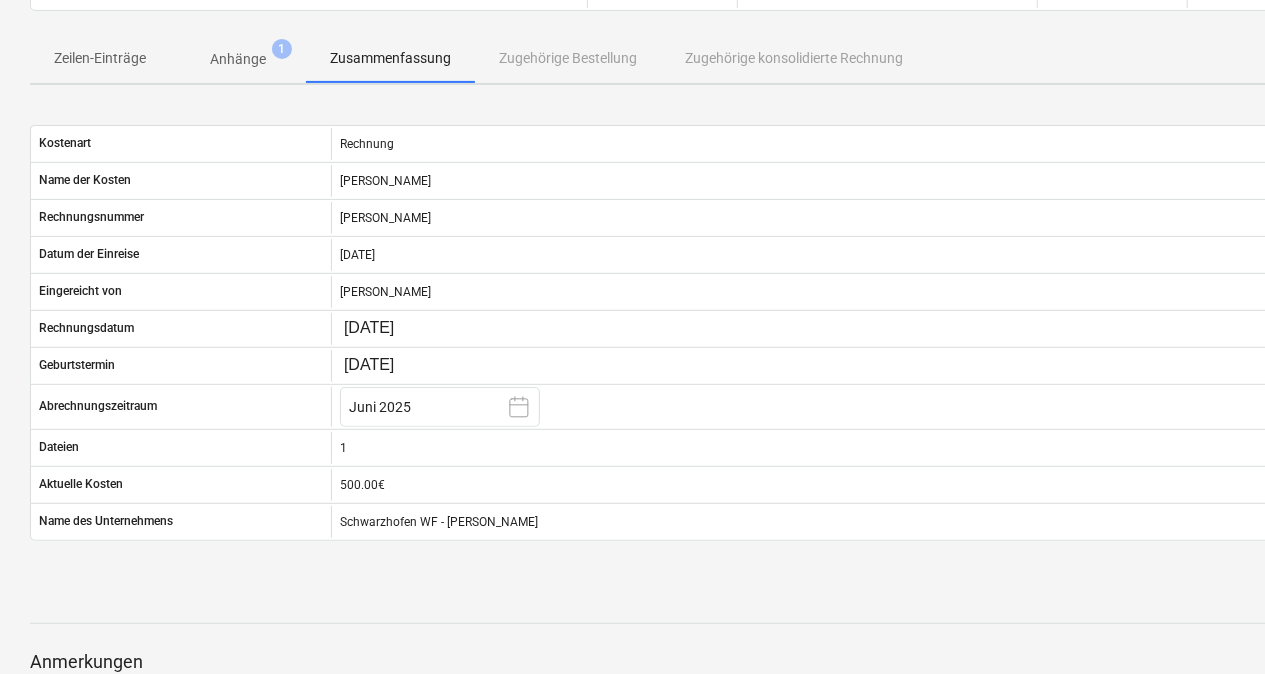 scroll, scrollTop: 238, scrollLeft: 0, axis: vertical 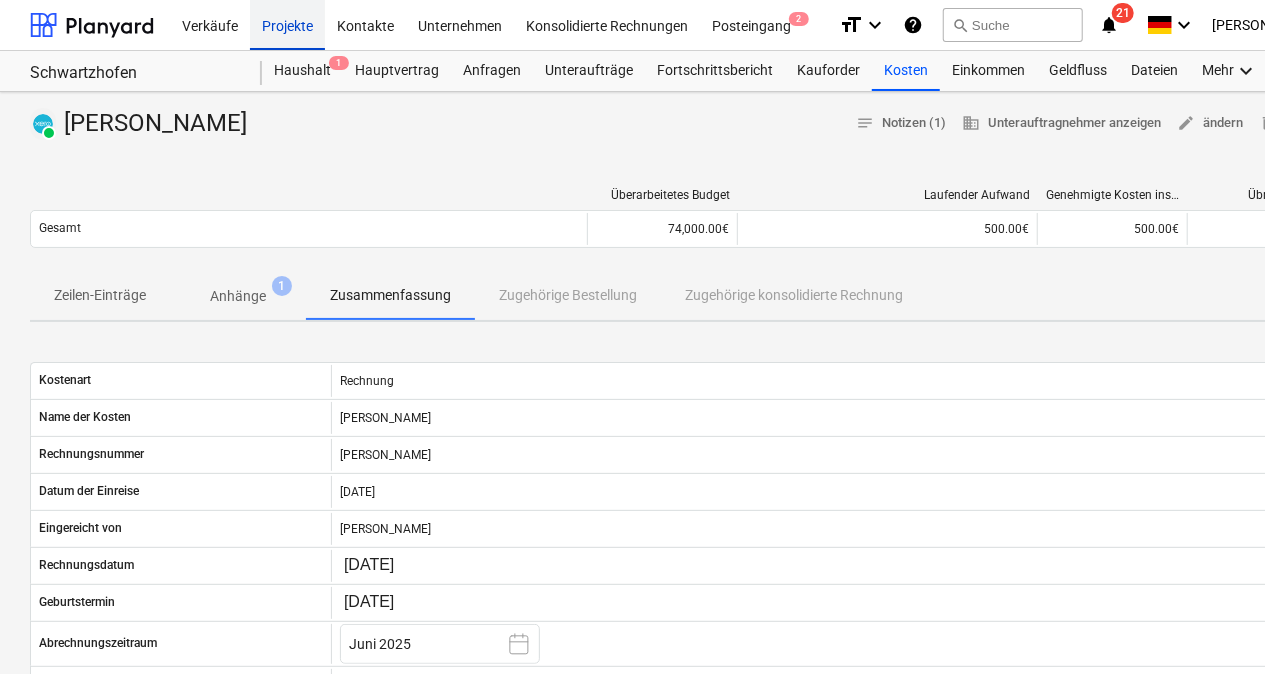 click on "Projekte" at bounding box center [287, 24] 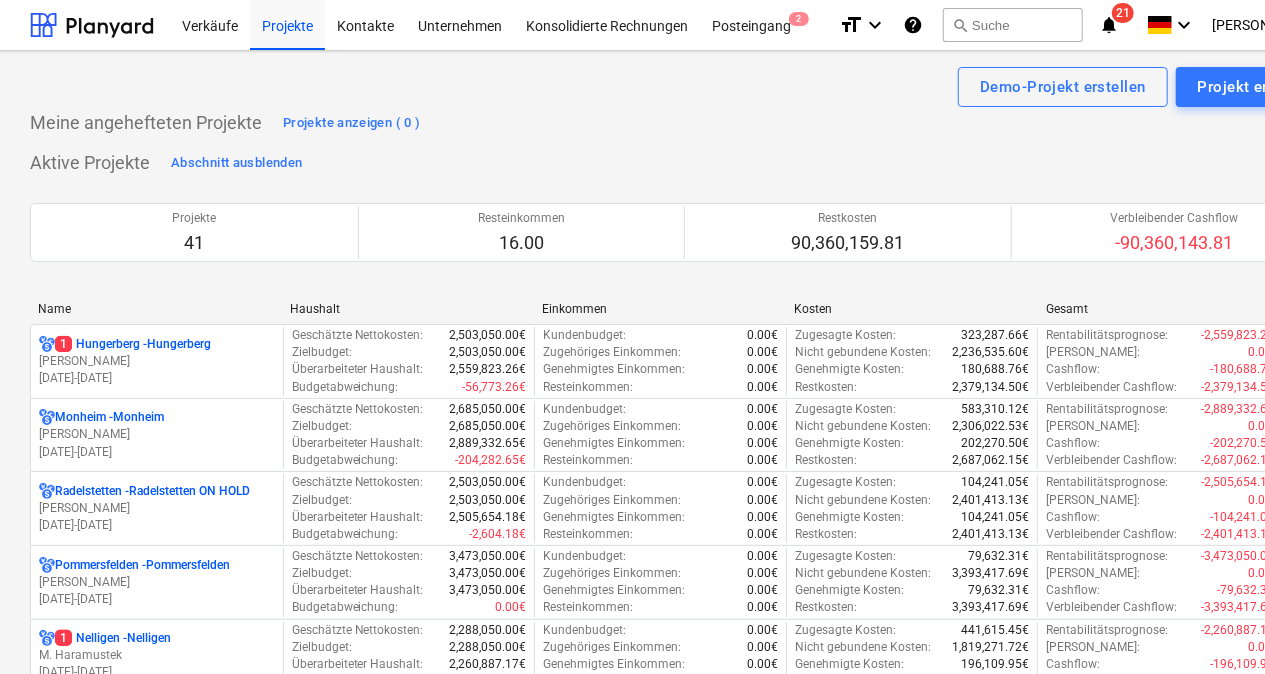 click on "Name" at bounding box center [156, 309] 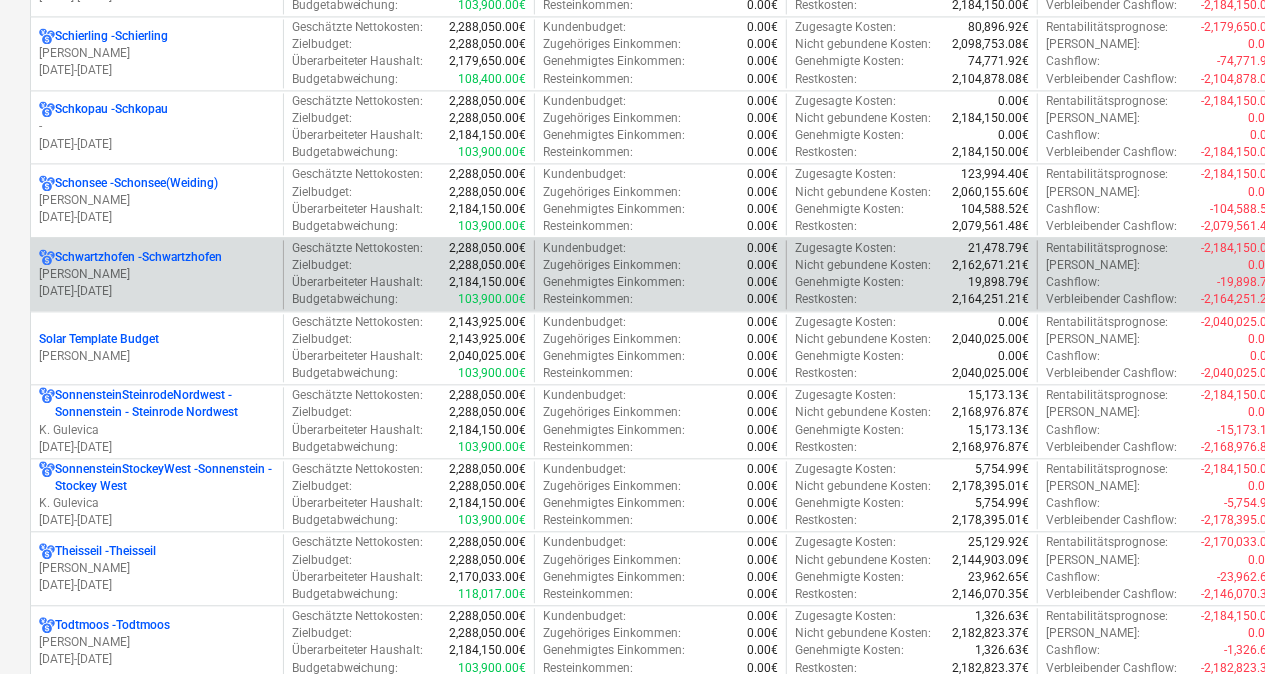 scroll, scrollTop: 1883, scrollLeft: 0, axis: vertical 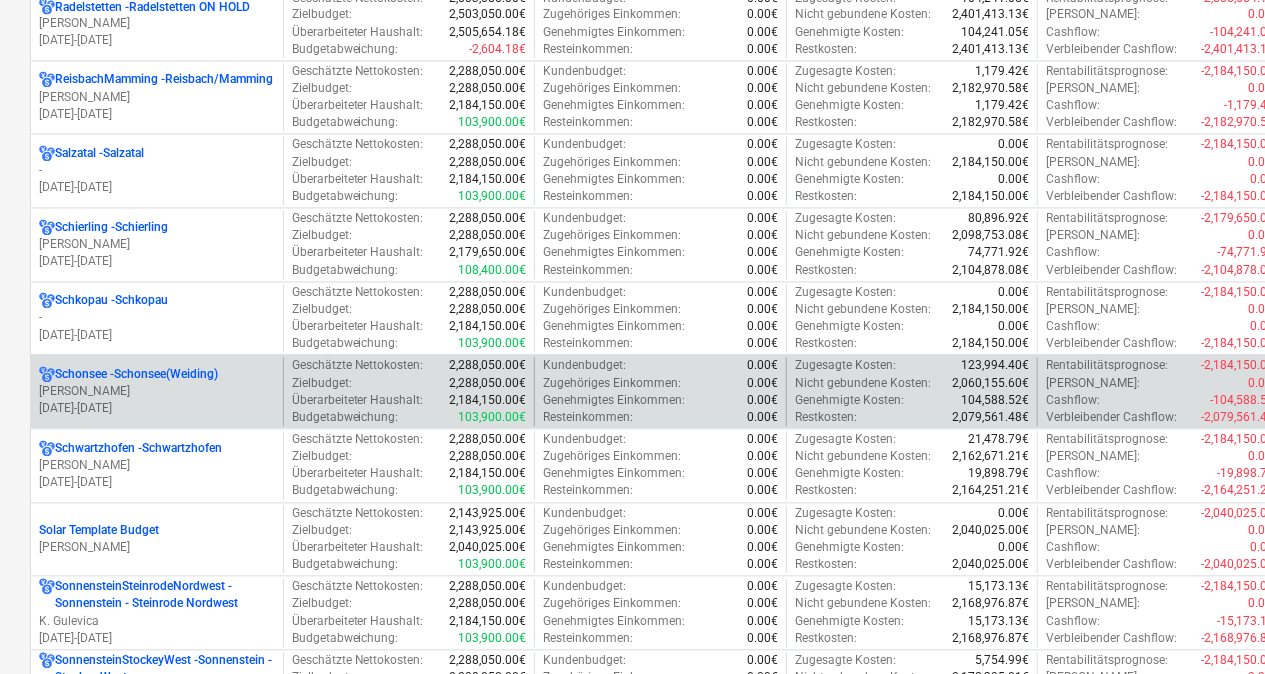 click on "[PERSON_NAME]" at bounding box center [157, 392] 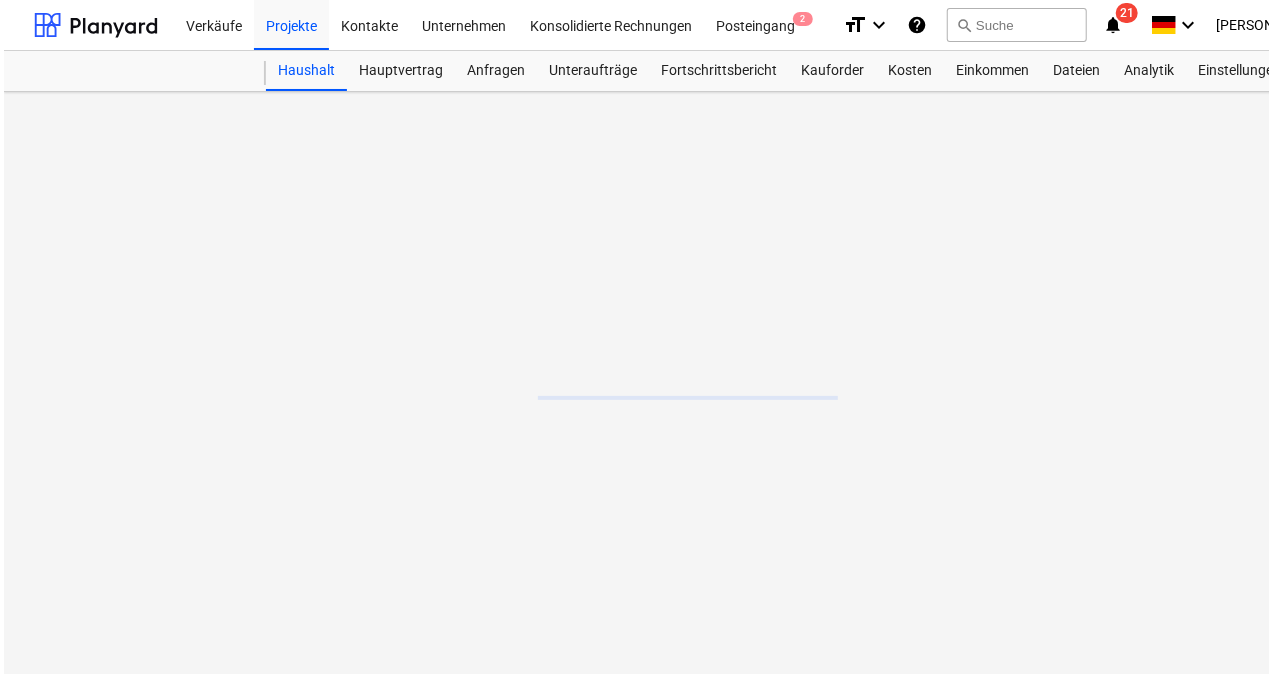 scroll, scrollTop: 0, scrollLeft: 0, axis: both 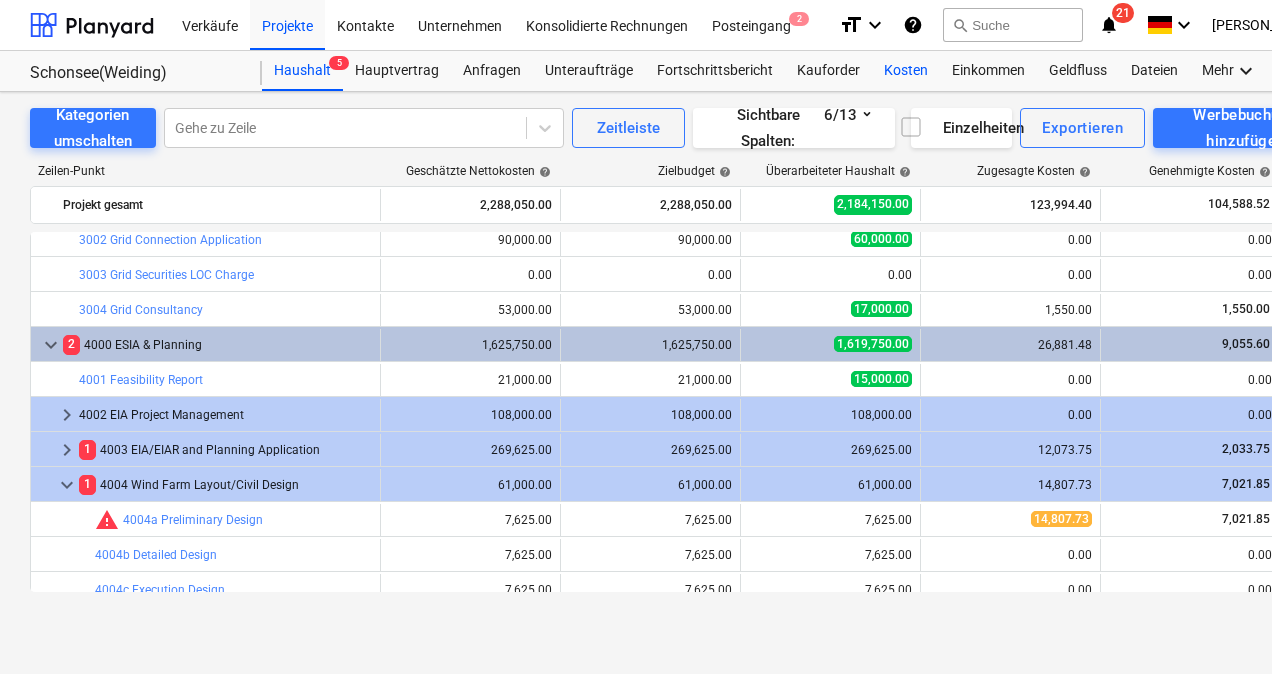 click on "Kosten" at bounding box center [906, 71] 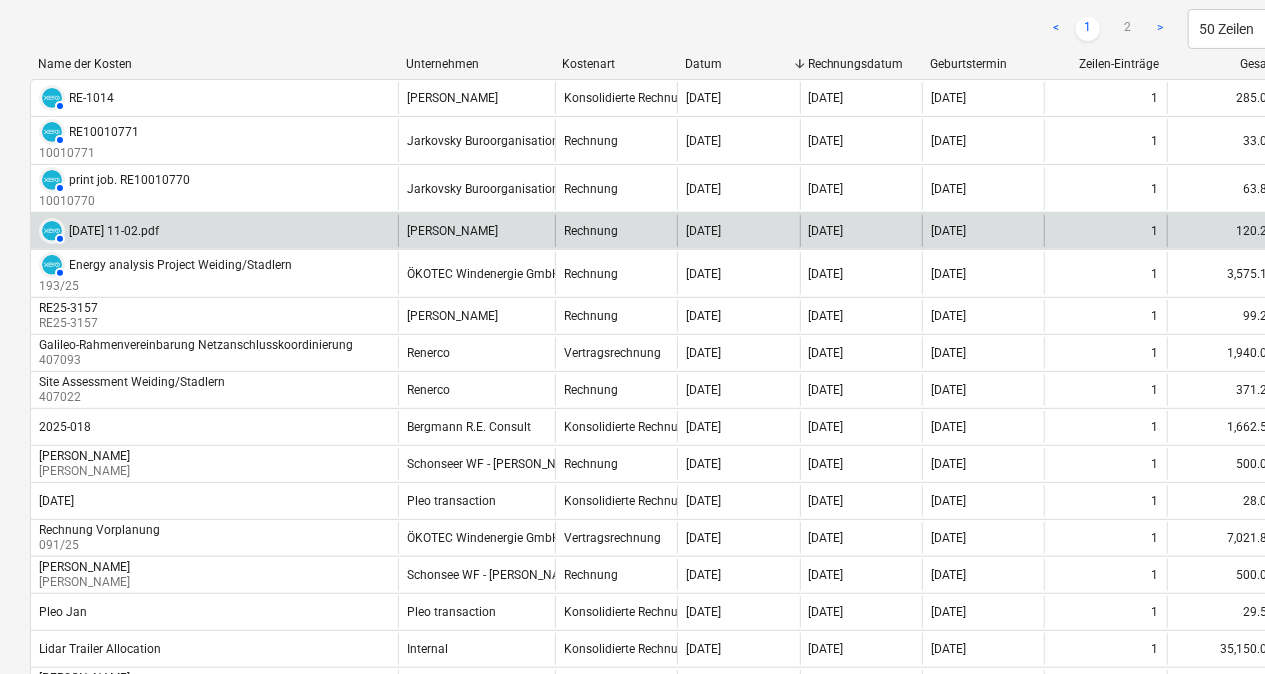 scroll, scrollTop: 248, scrollLeft: 0, axis: vertical 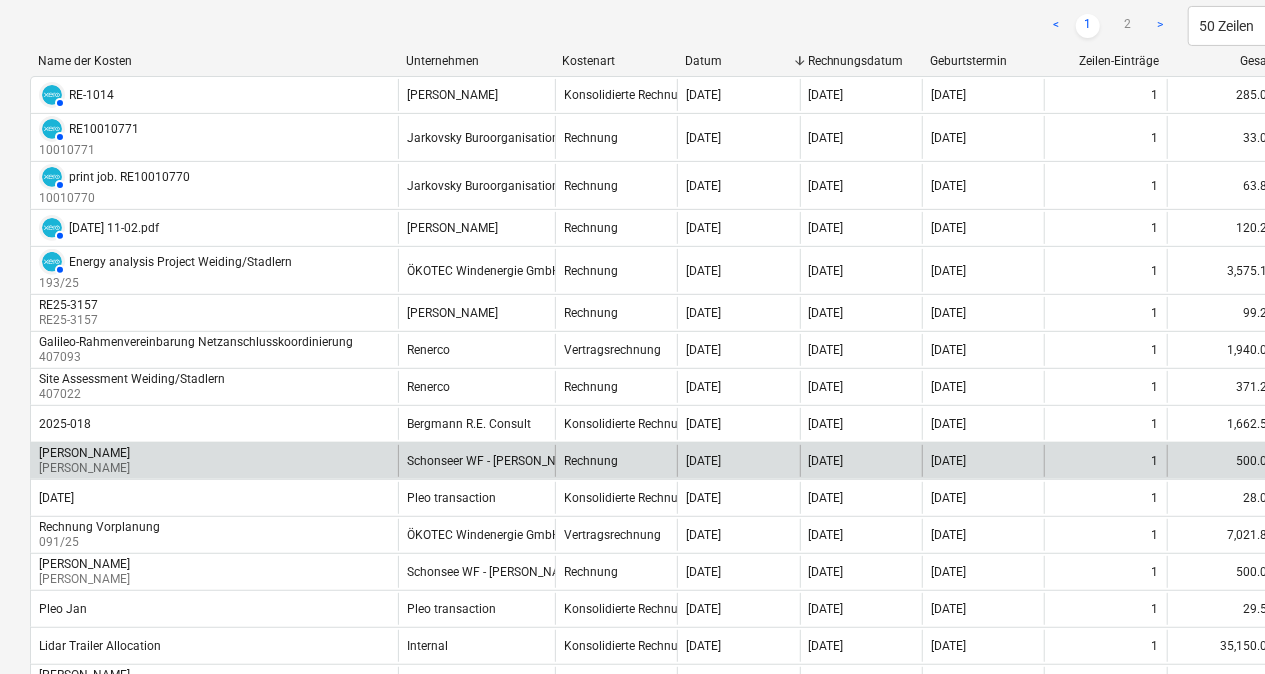 click on "[PERSON_NAME]" at bounding box center (86, 468) 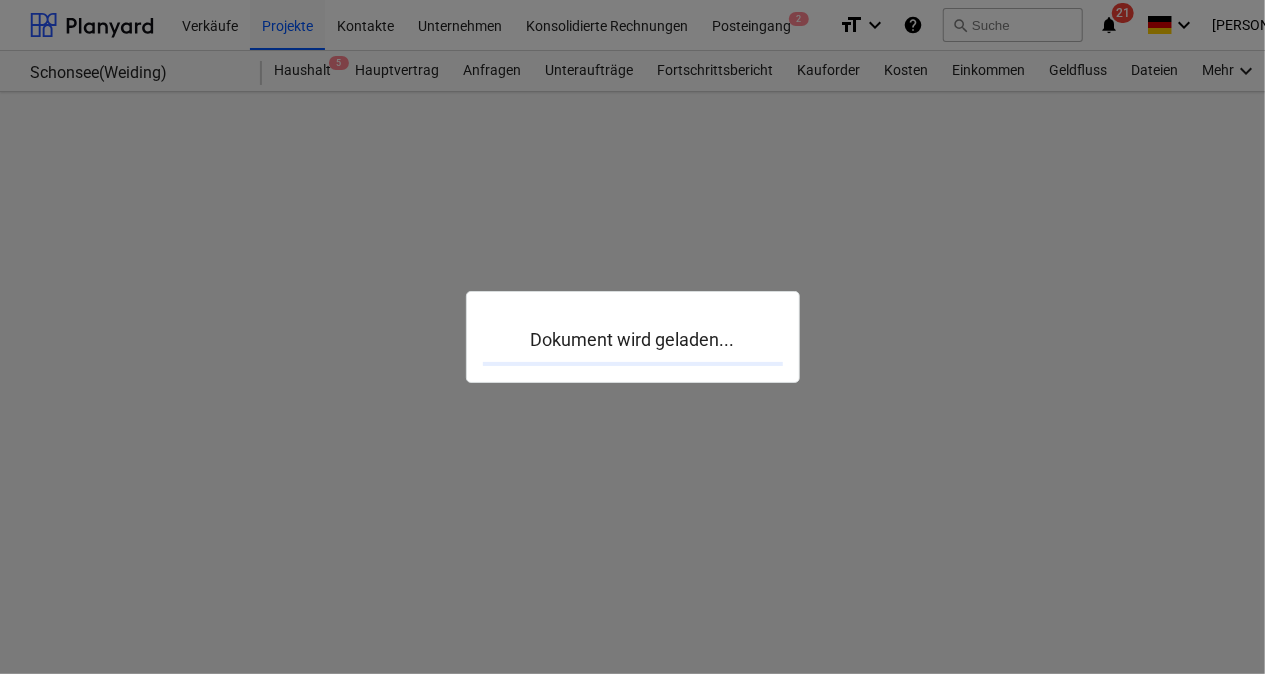 scroll, scrollTop: 0, scrollLeft: 0, axis: both 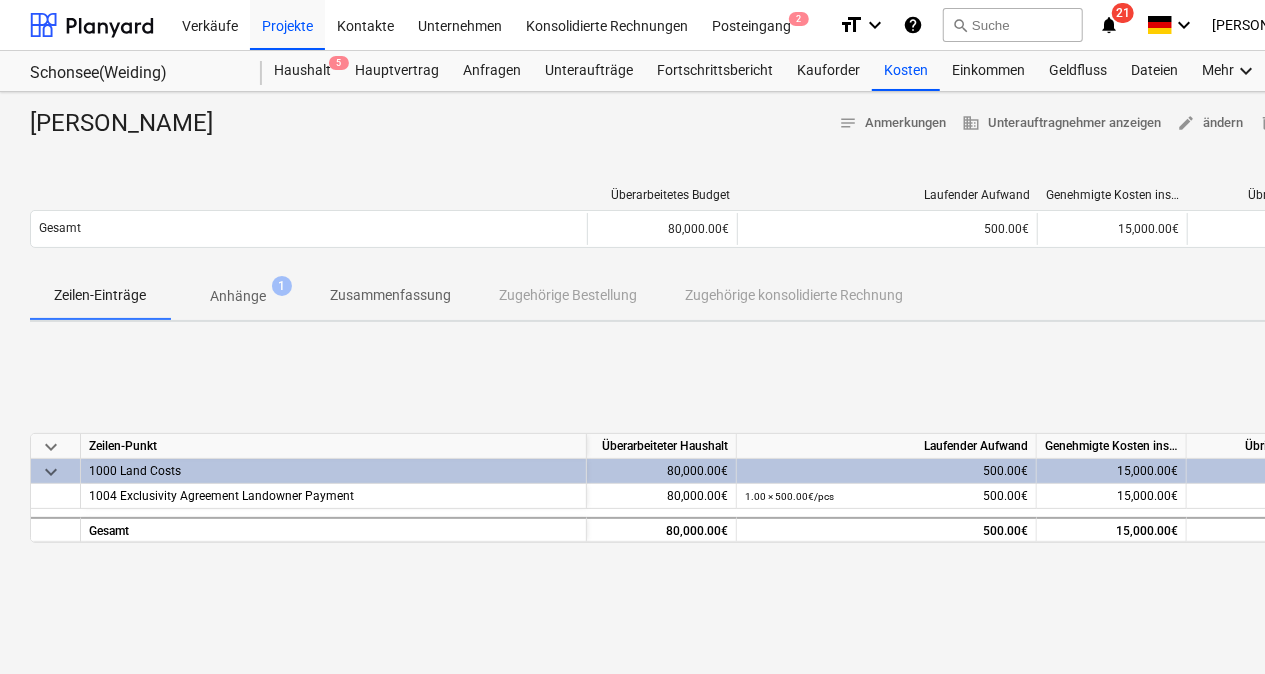 click on "Zusammenfassung" at bounding box center (390, 295) 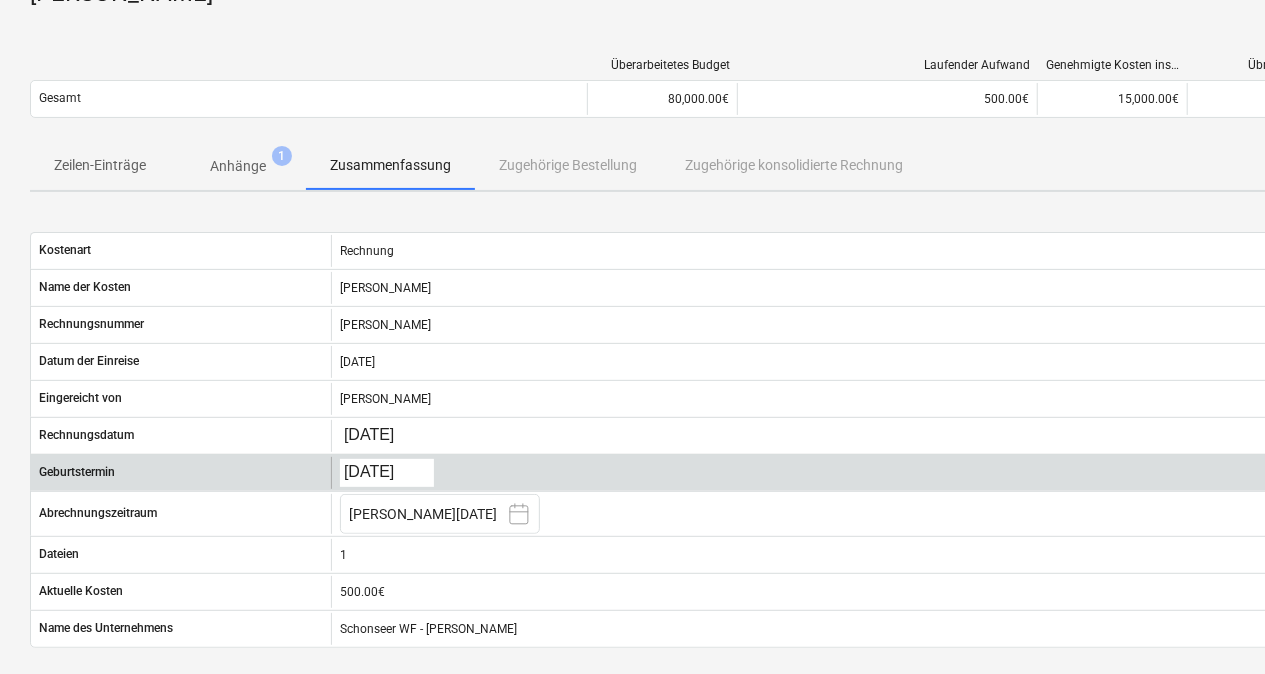 scroll, scrollTop: 204, scrollLeft: 0, axis: vertical 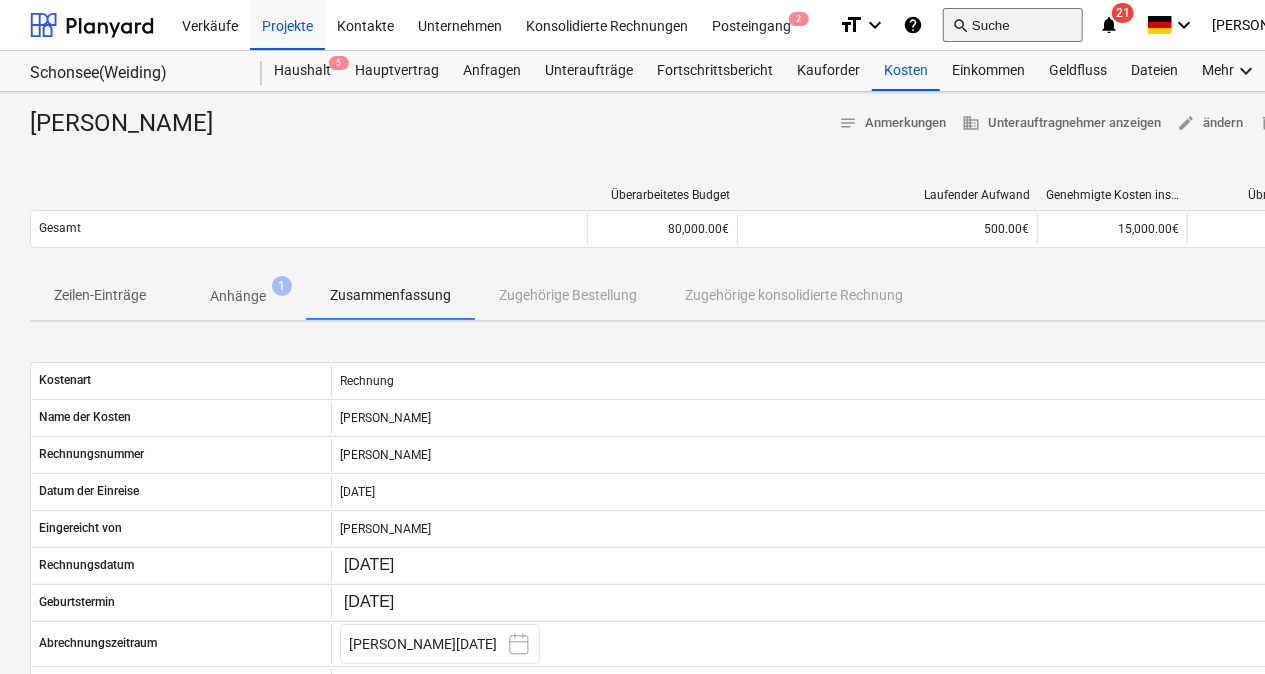 click on "search Suche" at bounding box center [1013, 25] 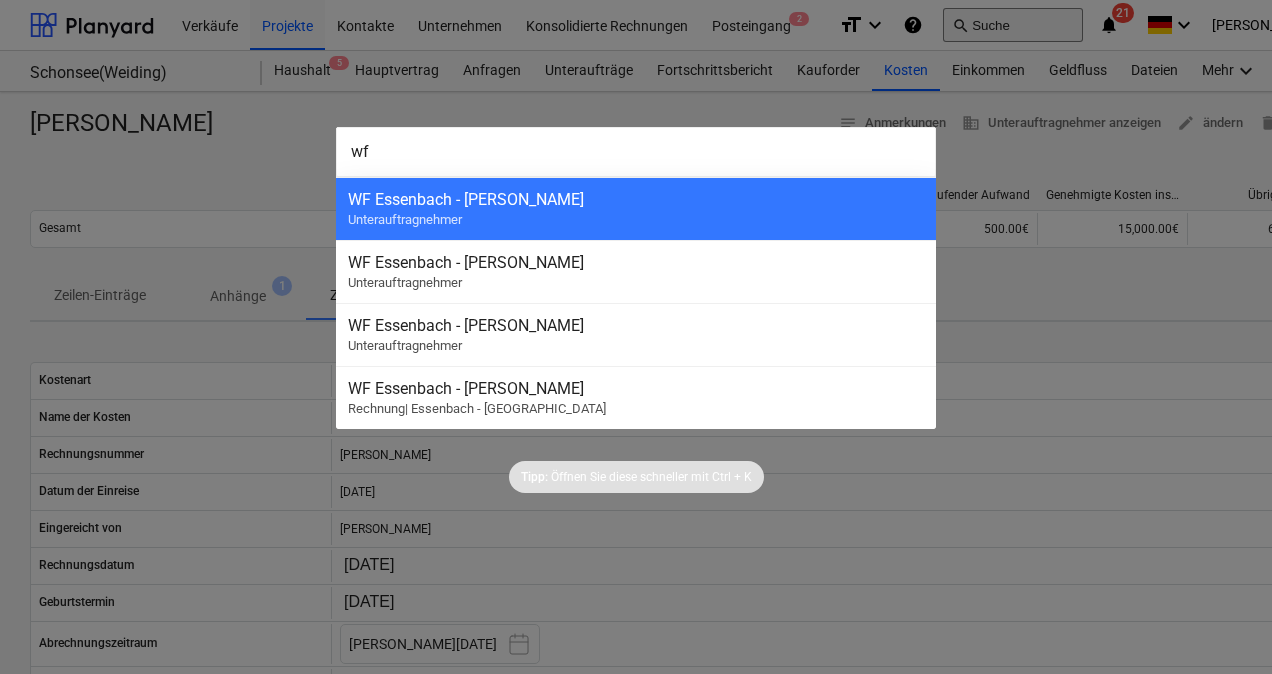 type on "w" 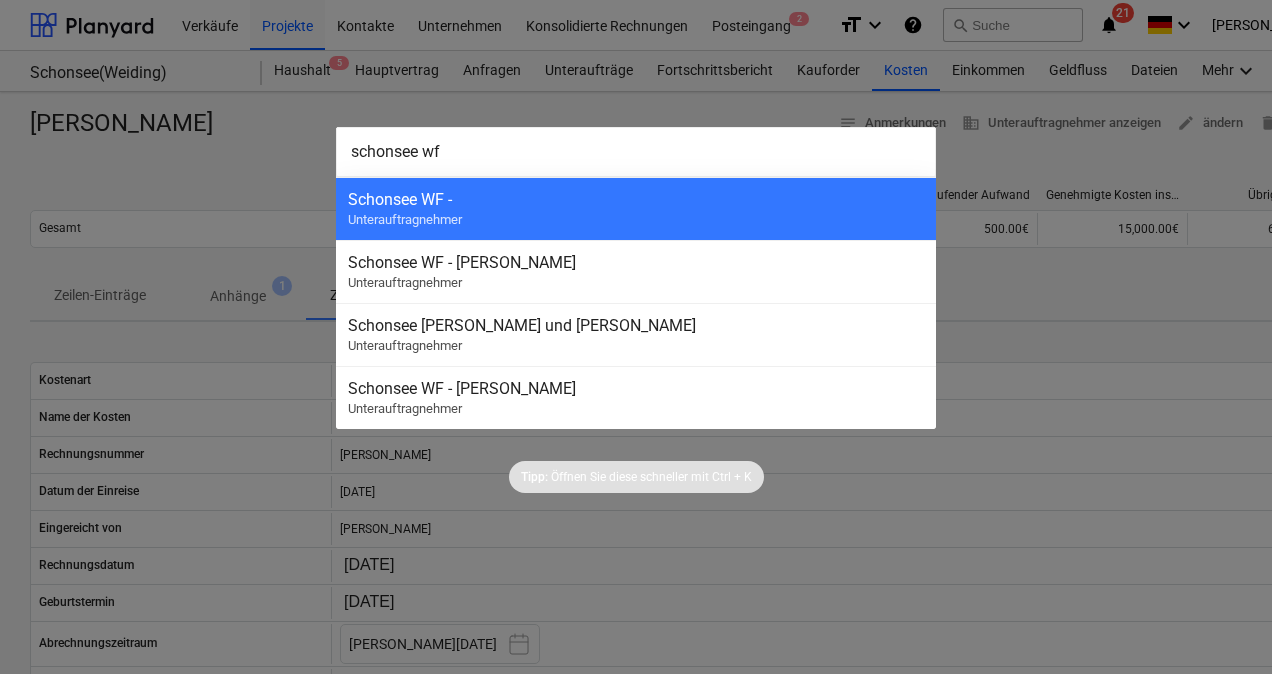 type on "schonsee wf" 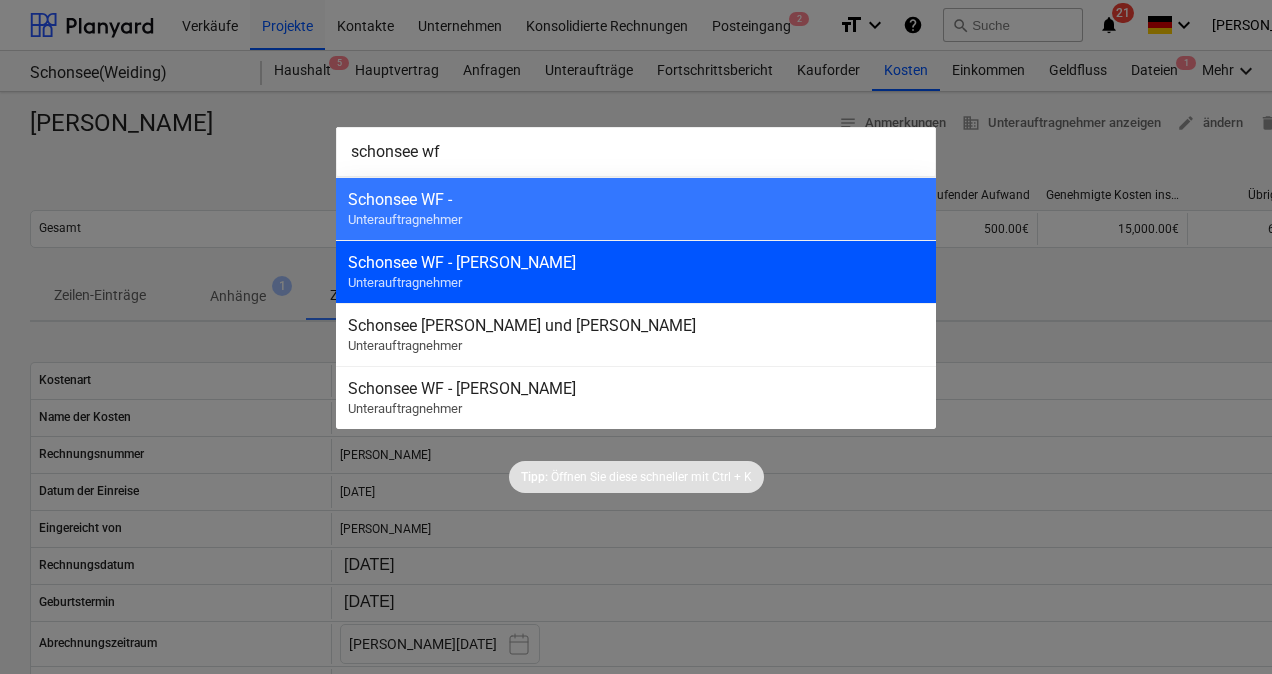click on "Schonsee WF - [PERSON_NAME] Unterauftragnehmer" at bounding box center [636, 271] 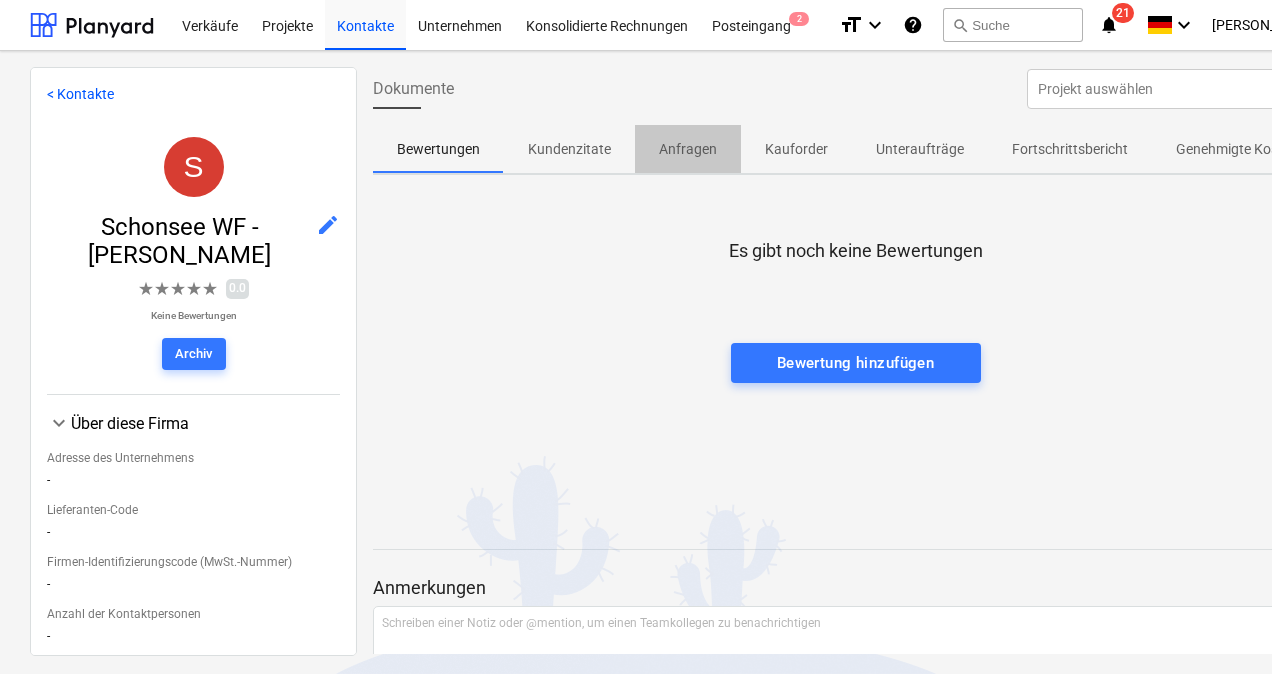 click on "Anfragen" at bounding box center (688, 149) 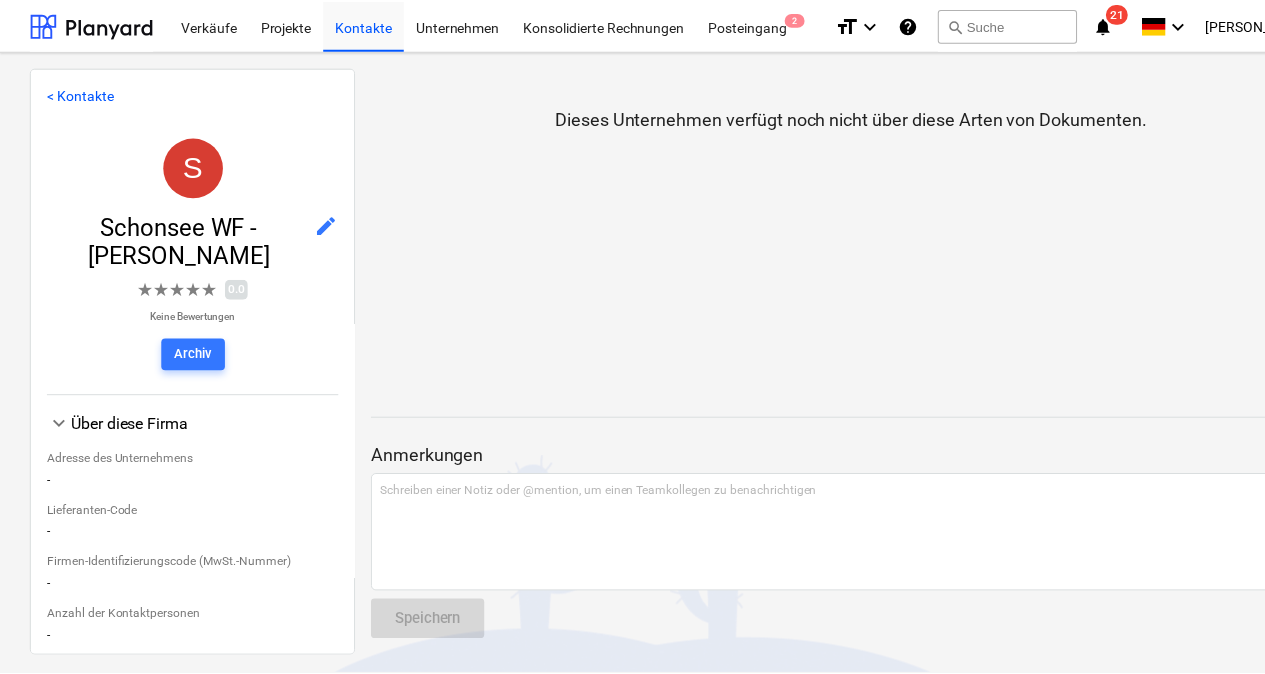 scroll, scrollTop: 0, scrollLeft: 0, axis: both 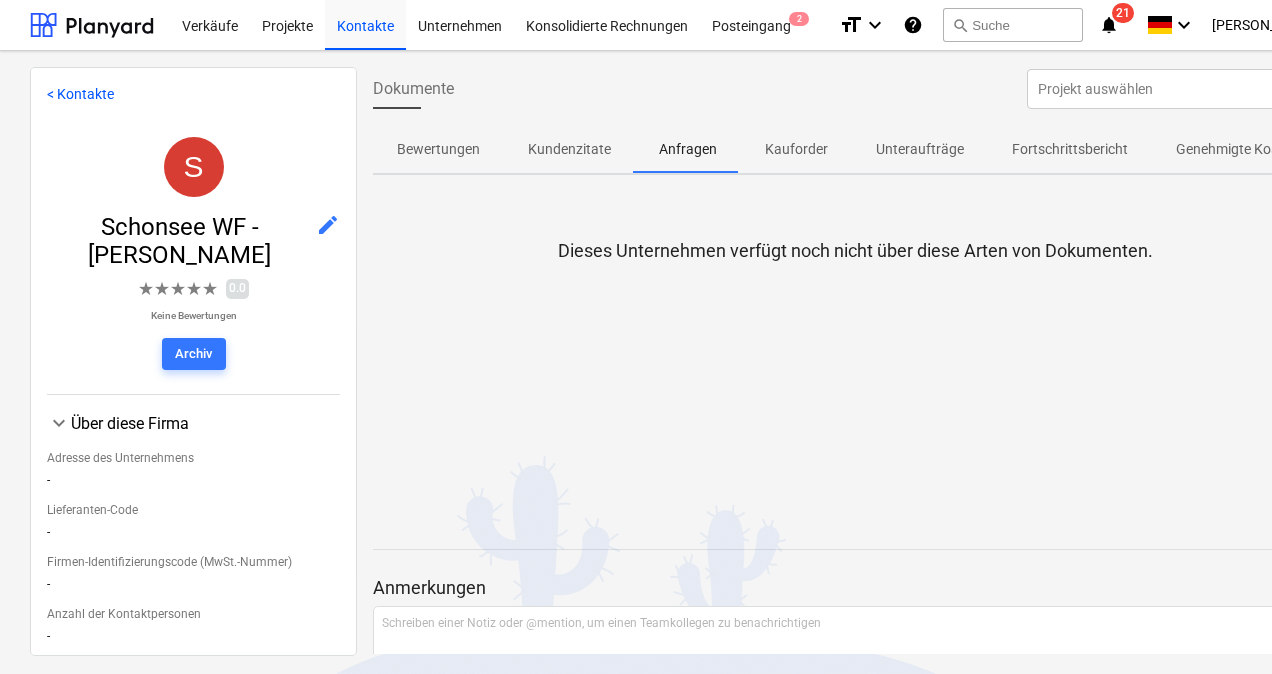 click on "Bewertungen" at bounding box center [438, 149] 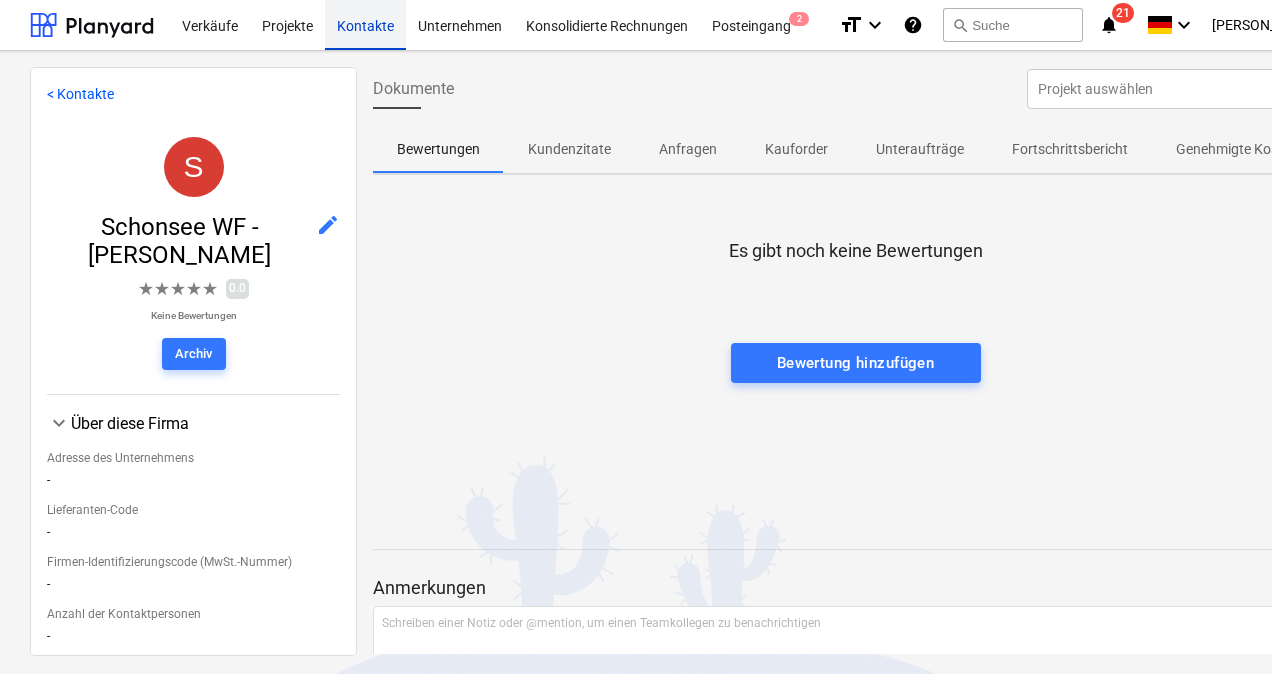 click on "Kontakte" at bounding box center [365, 24] 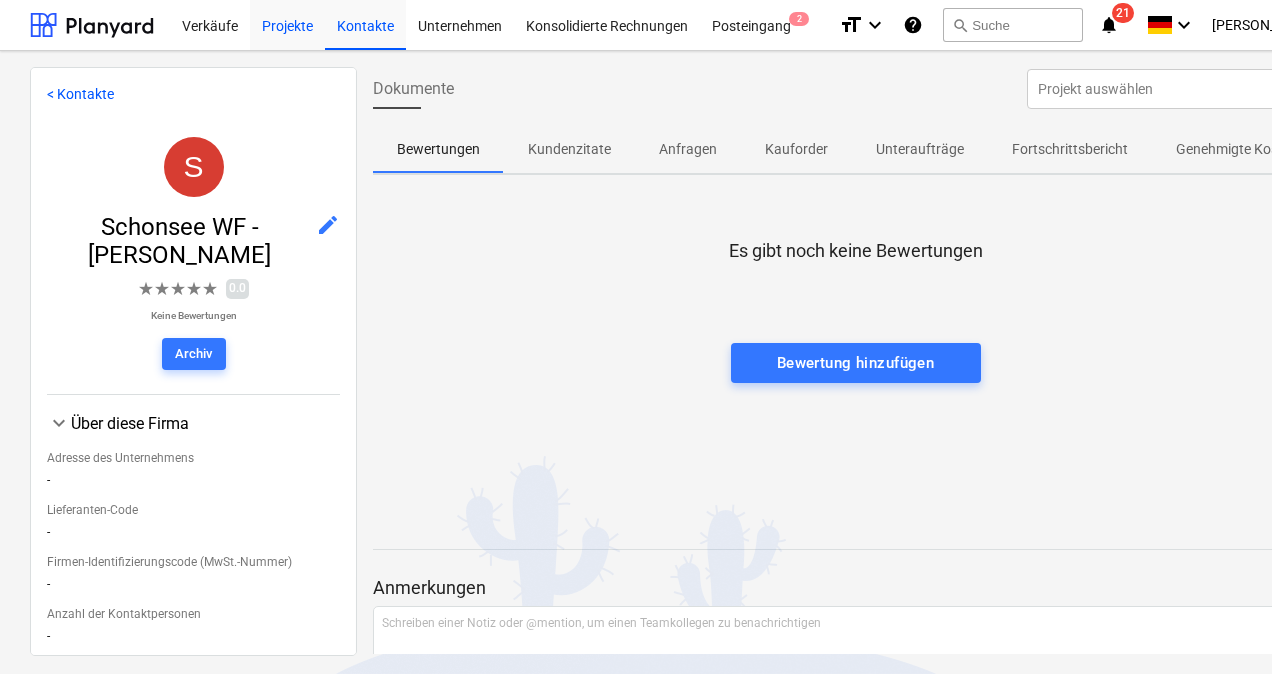 click on "Verkäufe" at bounding box center (210, 24) 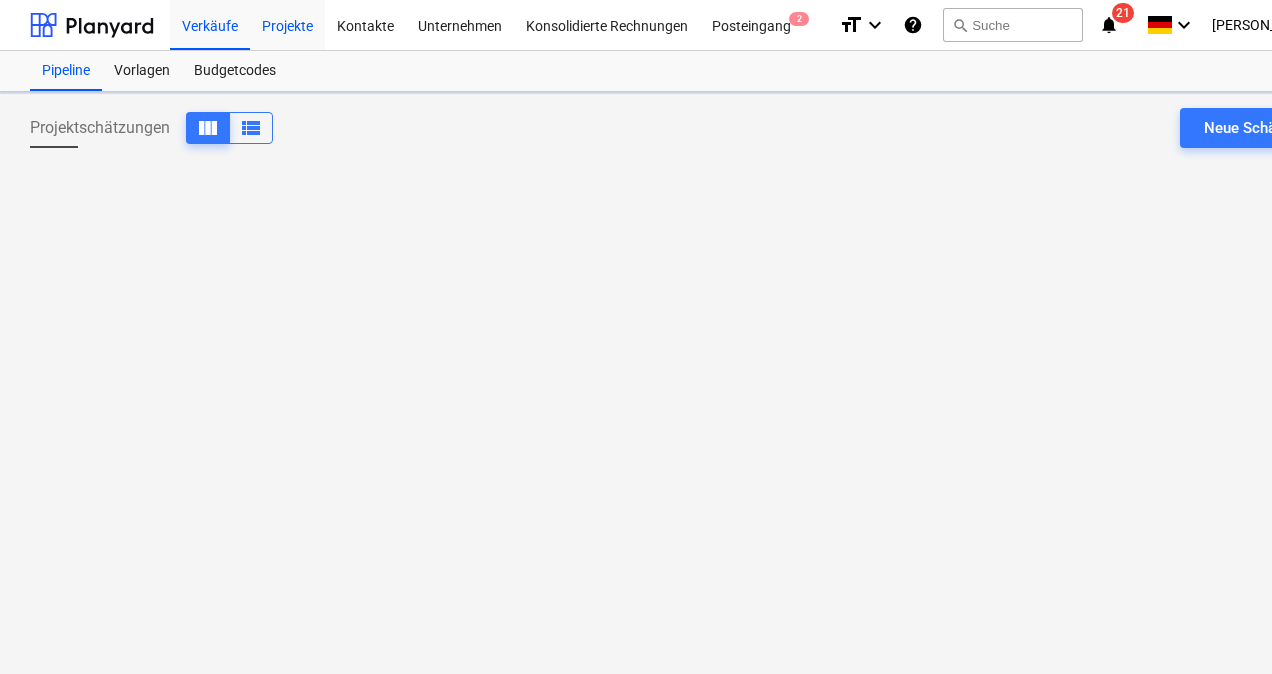 click on "Projekte" at bounding box center (287, 24) 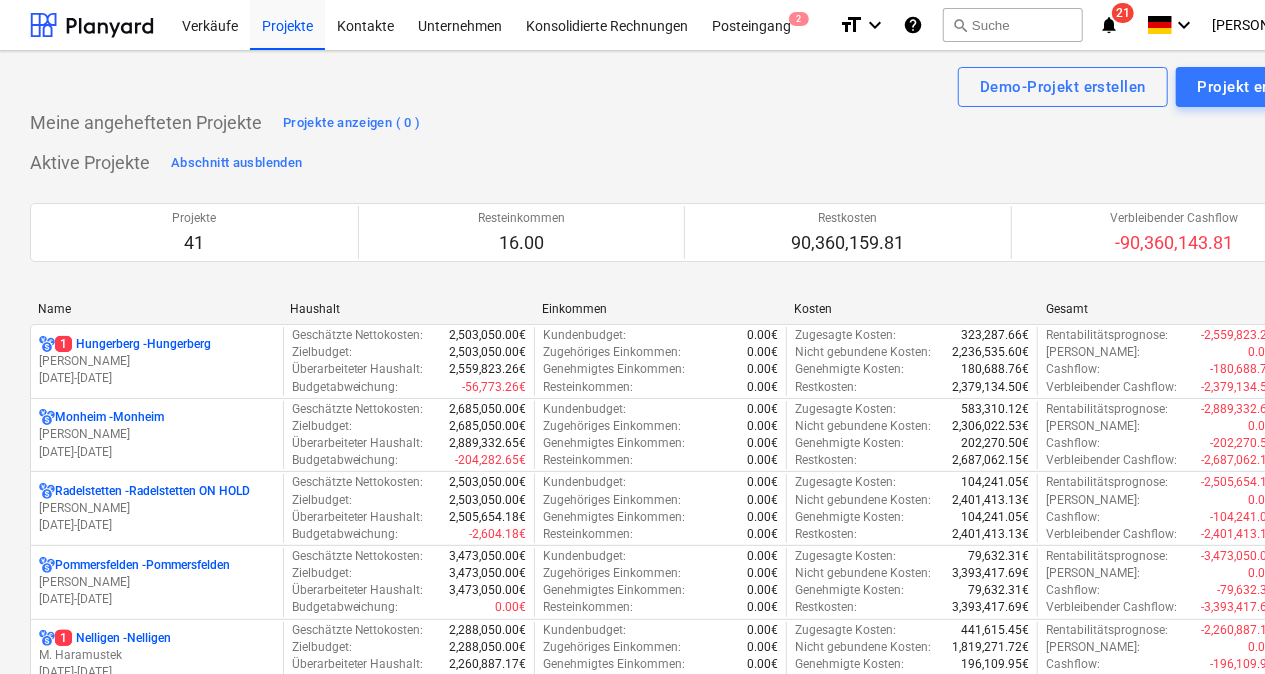 click on "Name Haushalt Einkommen Kosten Gesamt 1  Hungerberg -  Hungerberg [PERSON_NAME] [DATE]  -  [DATE] Geschätzte Nettokosten : 2,503,050.00€ Zielbudget : 2,503,050.00€ Überarbeiteter Haushalt : 2,559,823.26€ Budgetabweichung : -56,773.26€ Kundenbudget : 0.00€ Zugehöriges Einkommen : 0.00€ Genehmigtes Einkommen : 0.00€ Resteinkommen : 0.00€ Zugesagte Kosten : 323,287.66€ Nicht gebundene Kosten : 2,236,535.60€ Genehmigte Kosten : 180,688.76€ Restkosten : 2,379,134.50€ Rentabilitätsprognose : -2,559,823.26€ Marge : 0.00% Cashflow : -180,688.76€ Verbleibender Cashflow : -2,379,134.50€ more_vert  Monheim -  Monheim [PERSON_NAME] [DATE]  -  [DATE] Geschätzte Nettokosten : 2,685,050.00€ Zielbudget : 2,685,050.00€ Überarbeiteter Haushalt : 2,889,332.65€ Budgetabweichung : -204,282.65€ Kundenbudget : 0.00€ Zugehöriges Einkommen : 0.00€ Genehmigtes Einkommen : 0.00€ Resteinkommen : 0.00€ Zugesagte Kosten : 583,310.12€ Nicht gebundene Kosten : 2,306,022.53€" at bounding box center (684, 1827) 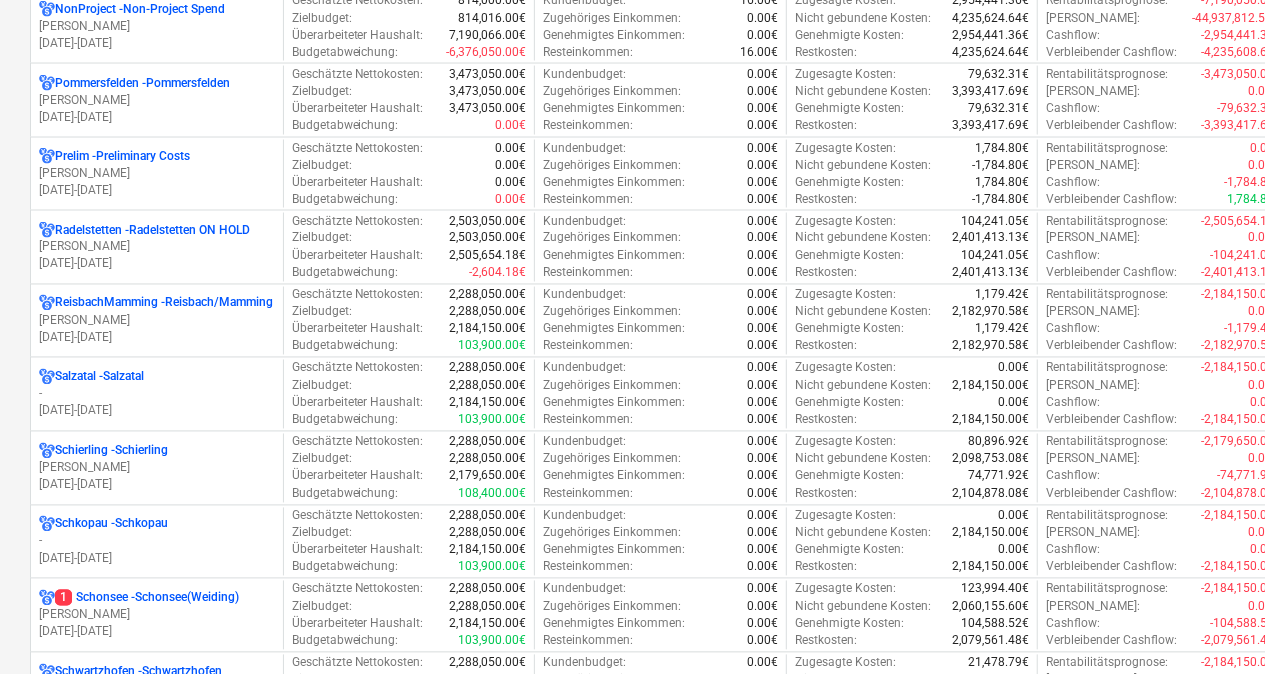 scroll, scrollTop: 1744, scrollLeft: 0, axis: vertical 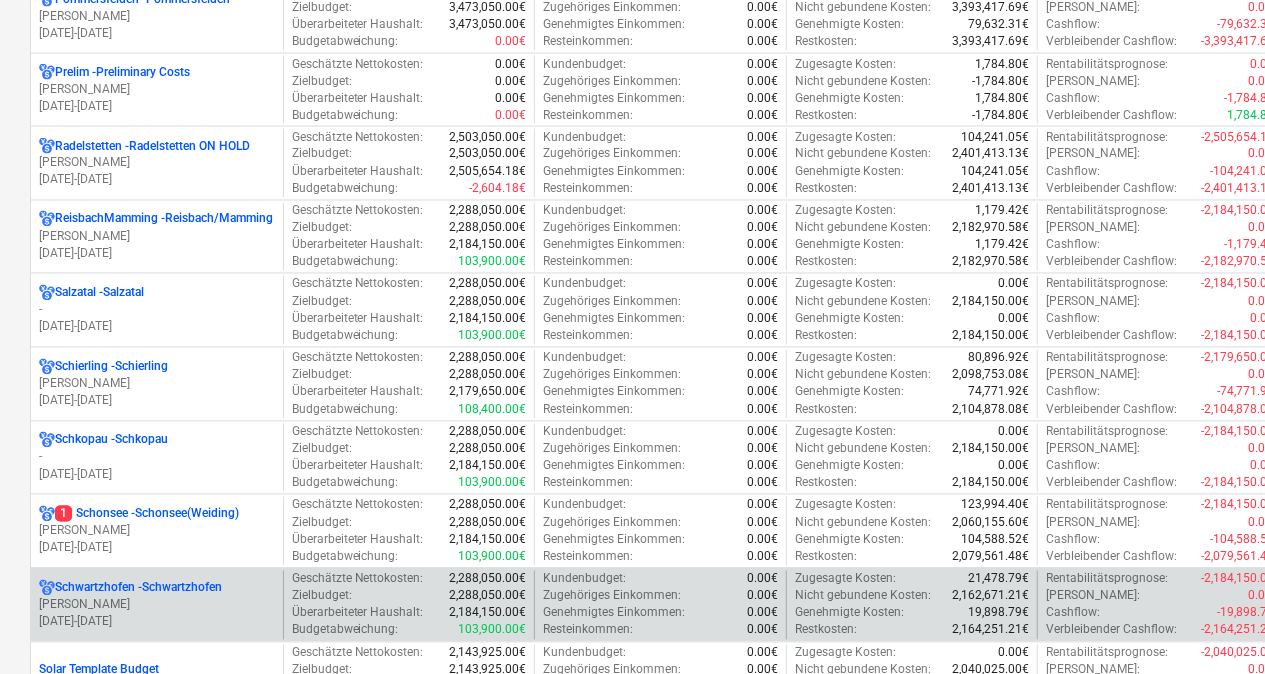 click on "Schwartzhofen -  Schwartzhofen" at bounding box center [138, 588] 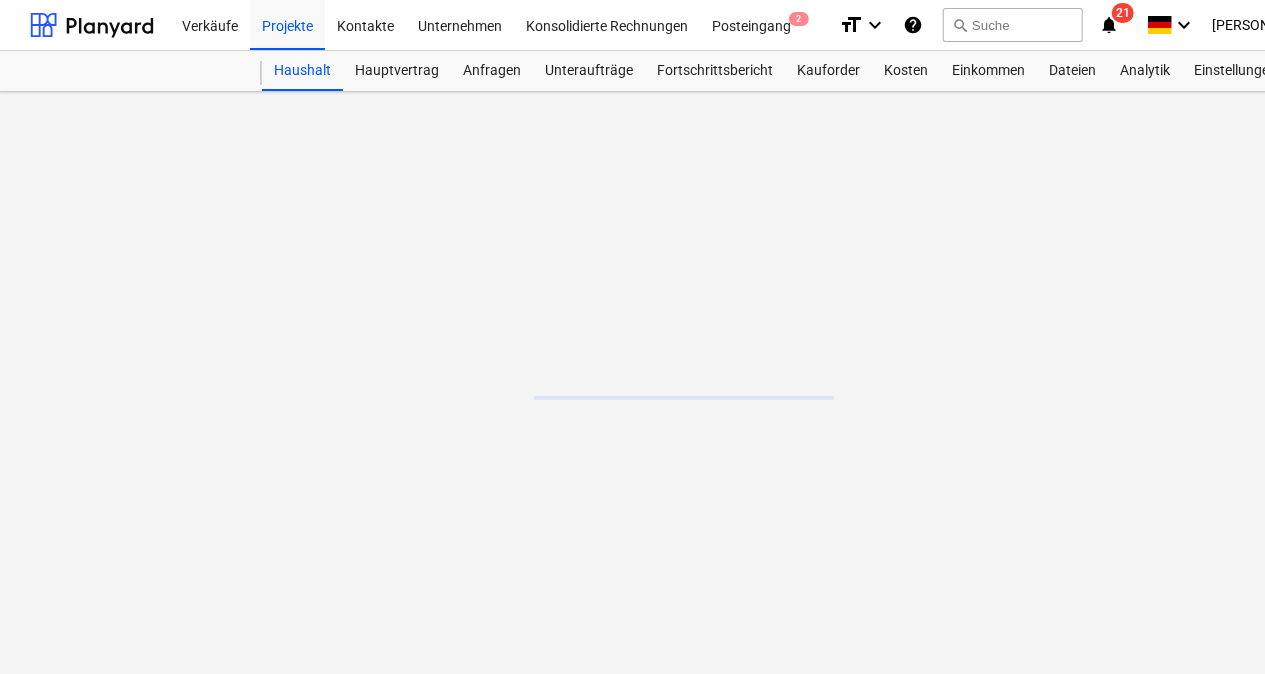 scroll, scrollTop: 0, scrollLeft: 0, axis: both 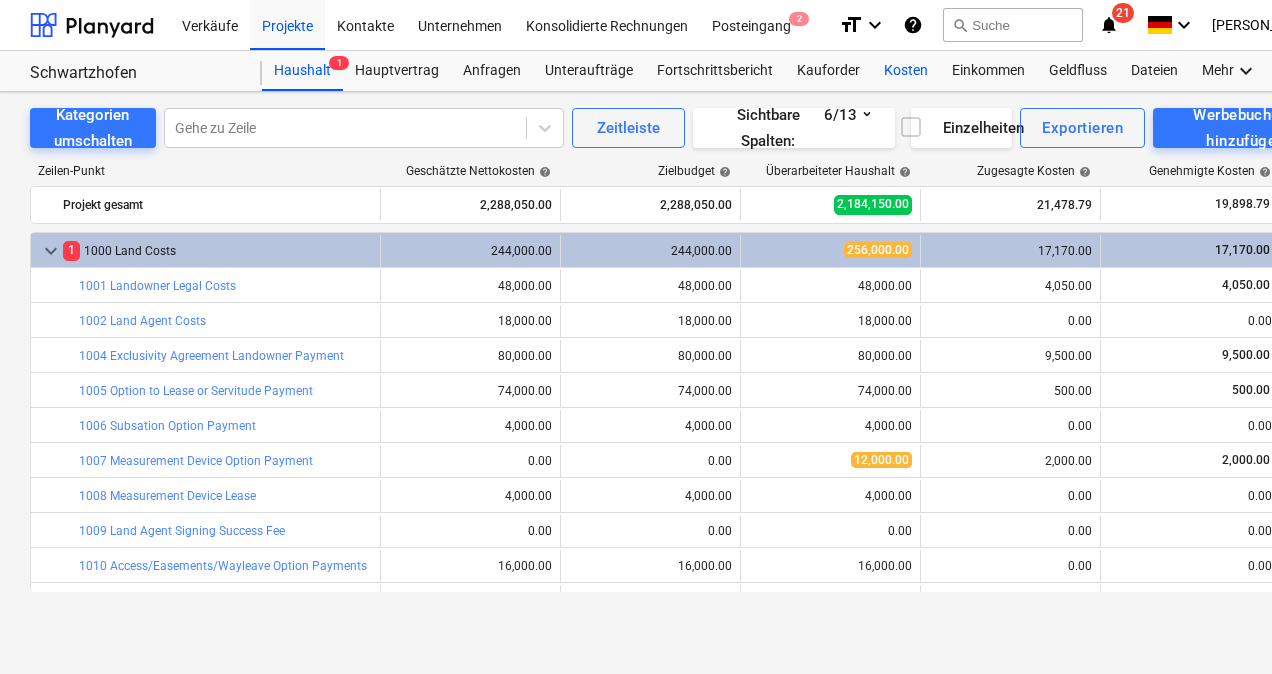 click on "Kosten" at bounding box center (906, 71) 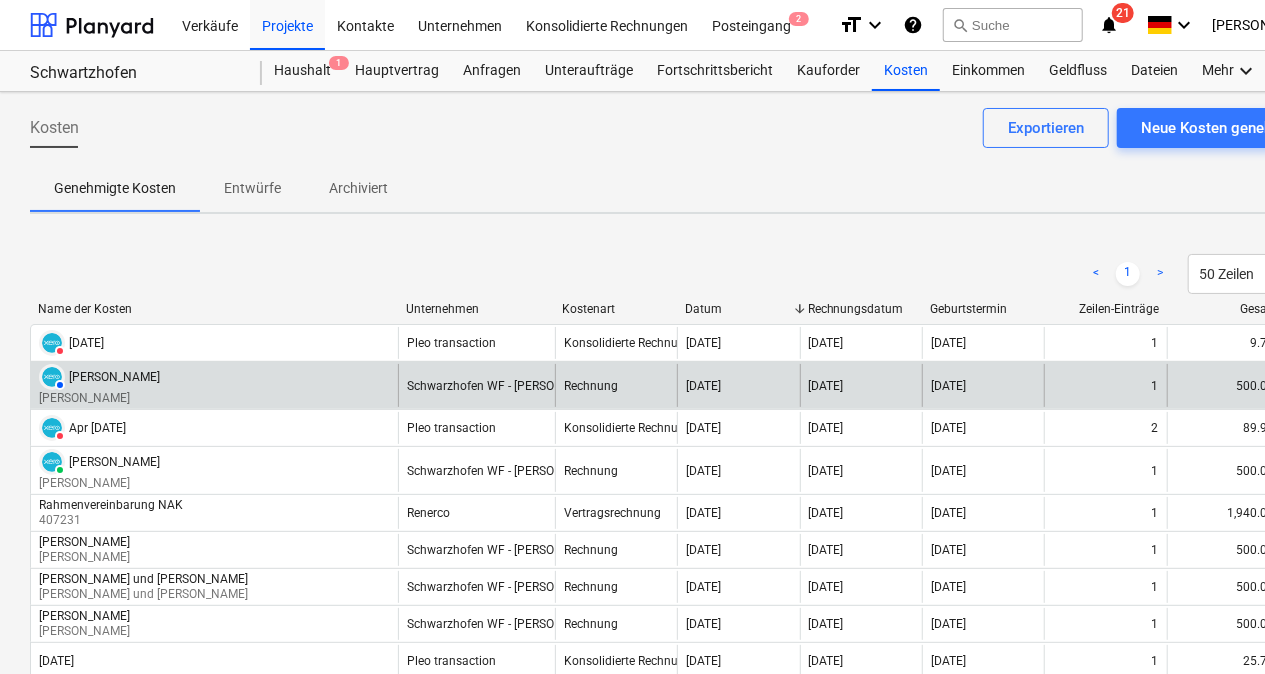 click on "[PERSON_NAME]" at bounding box center (114, 377) 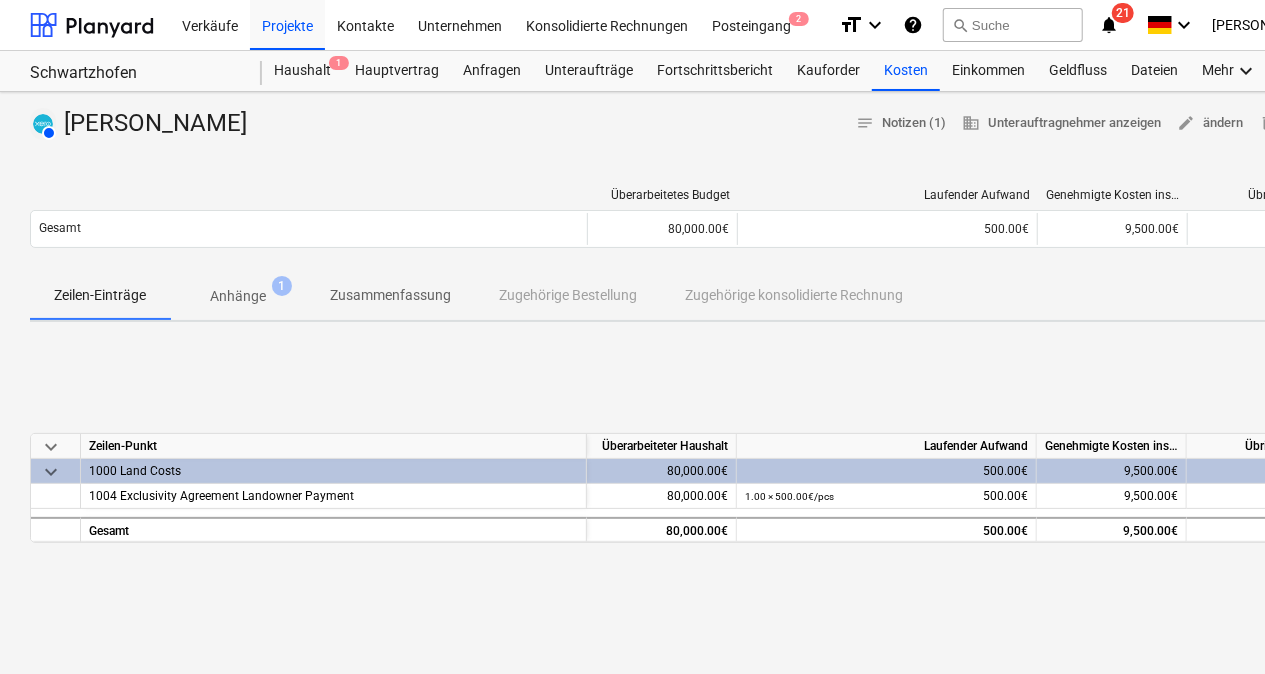 click on "Zusammenfassung" at bounding box center [390, 295] 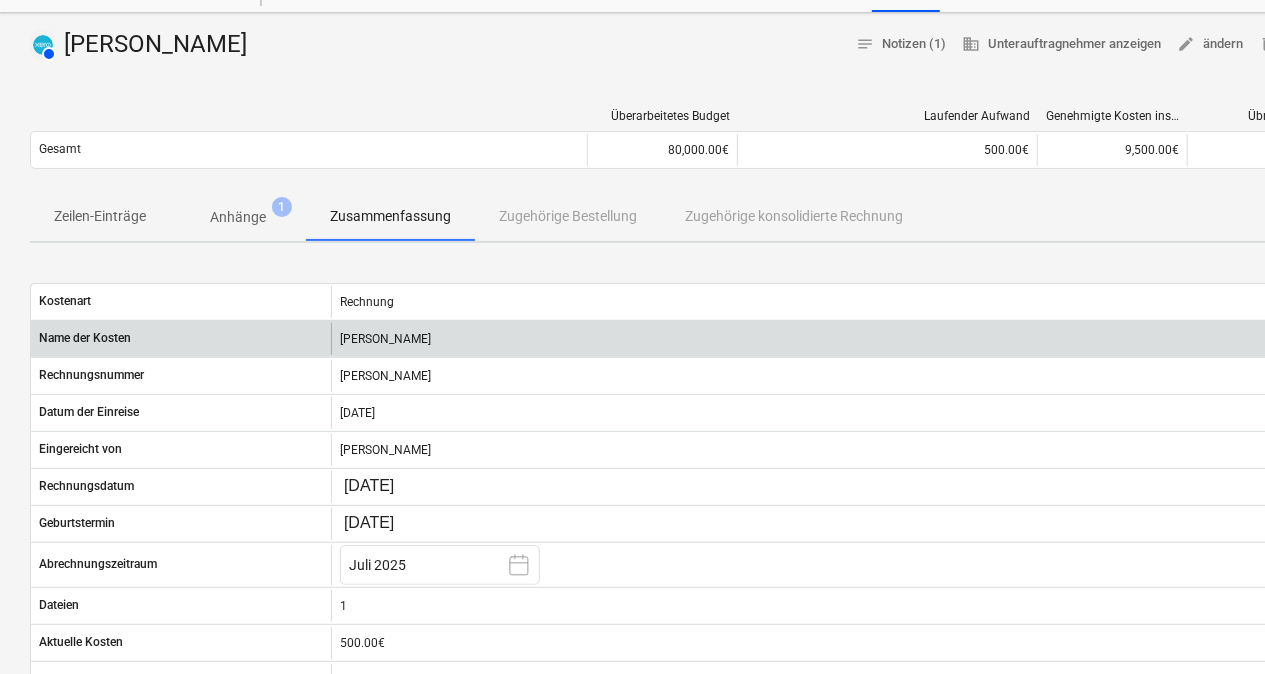 scroll, scrollTop: 86, scrollLeft: 0, axis: vertical 